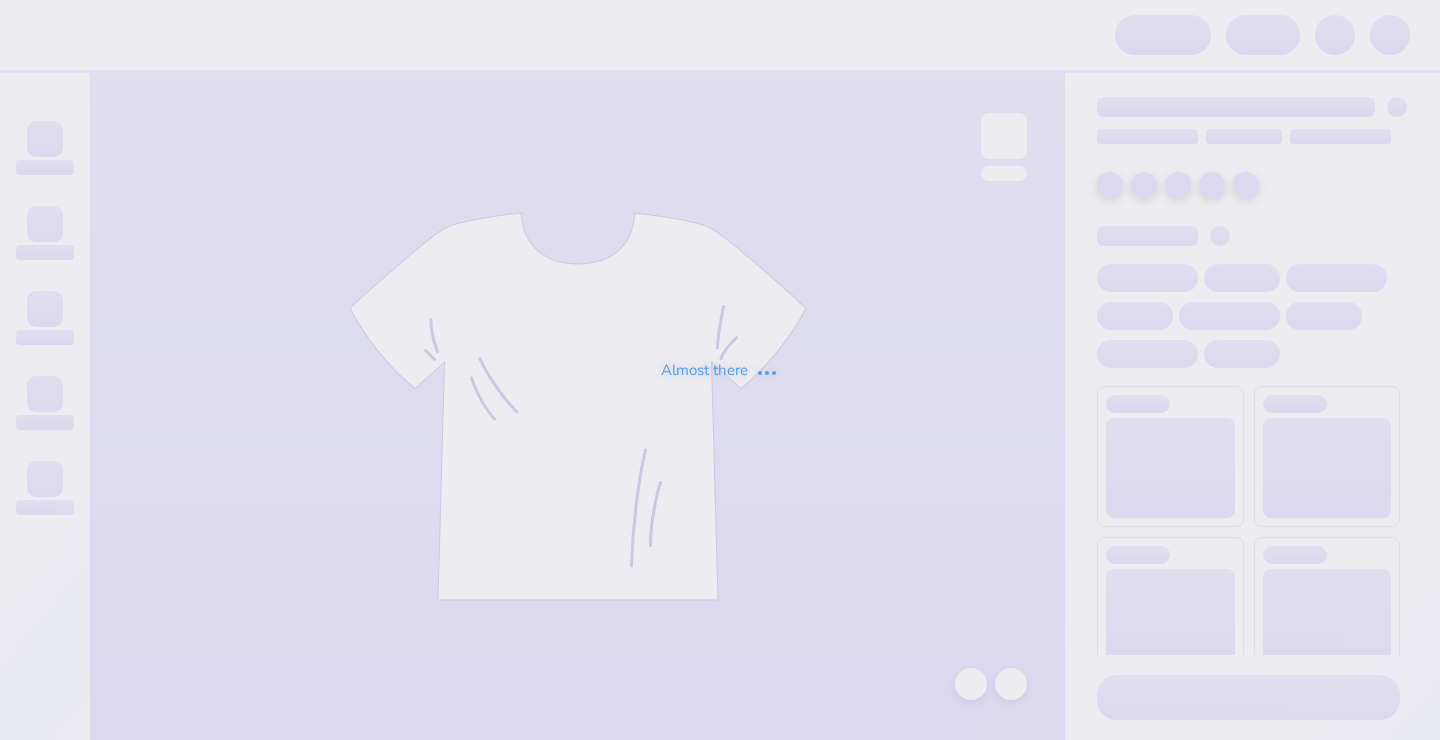scroll, scrollTop: 0, scrollLeft: 0, axis: both 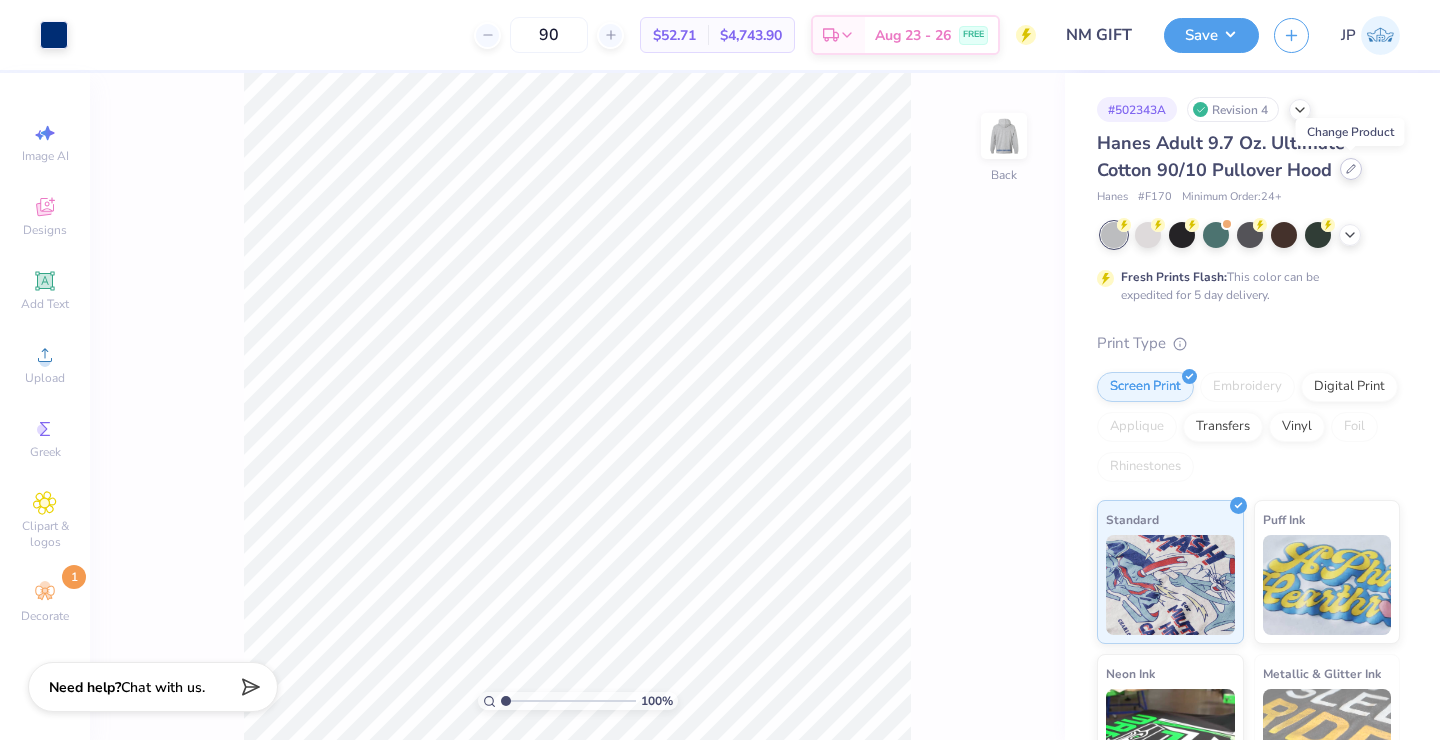 click at bounding box center (1351, 169) 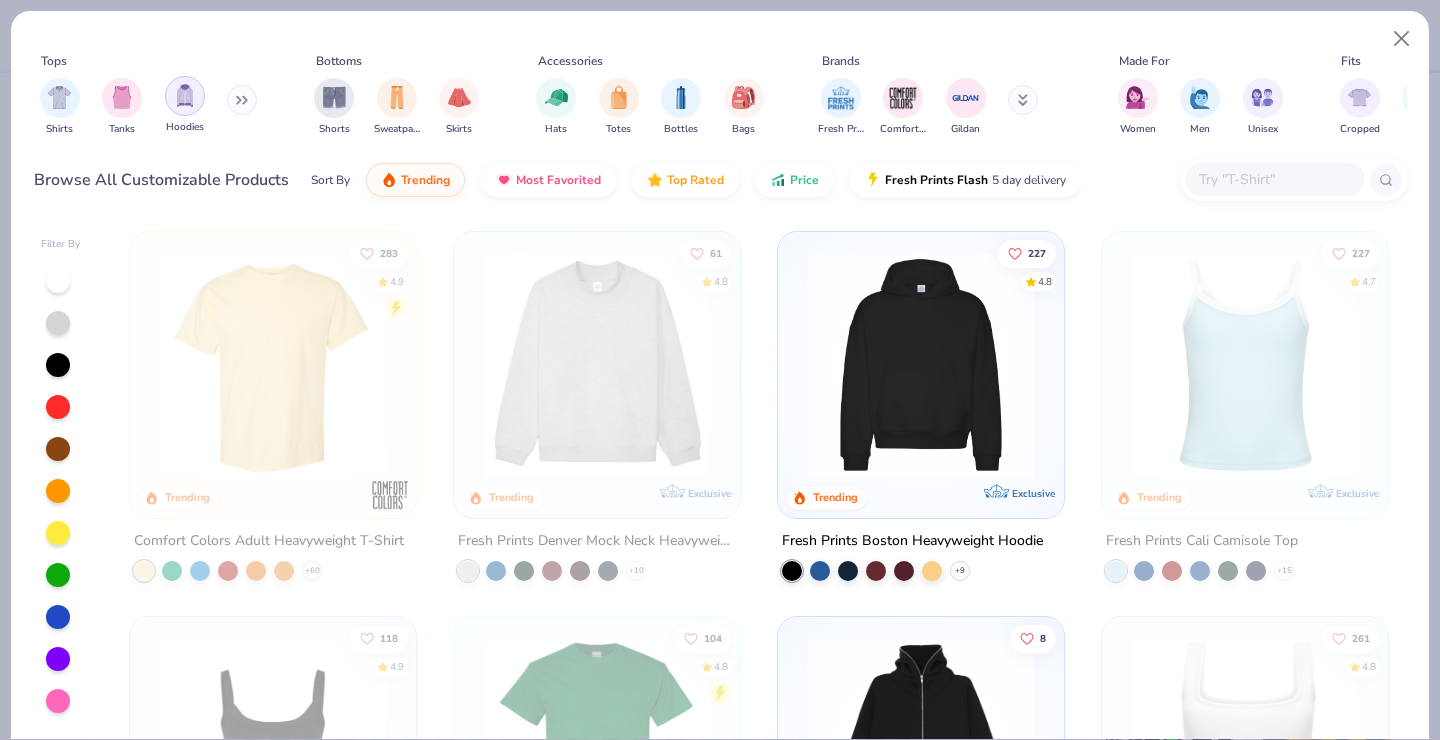 click at bounding box center [185, 95] 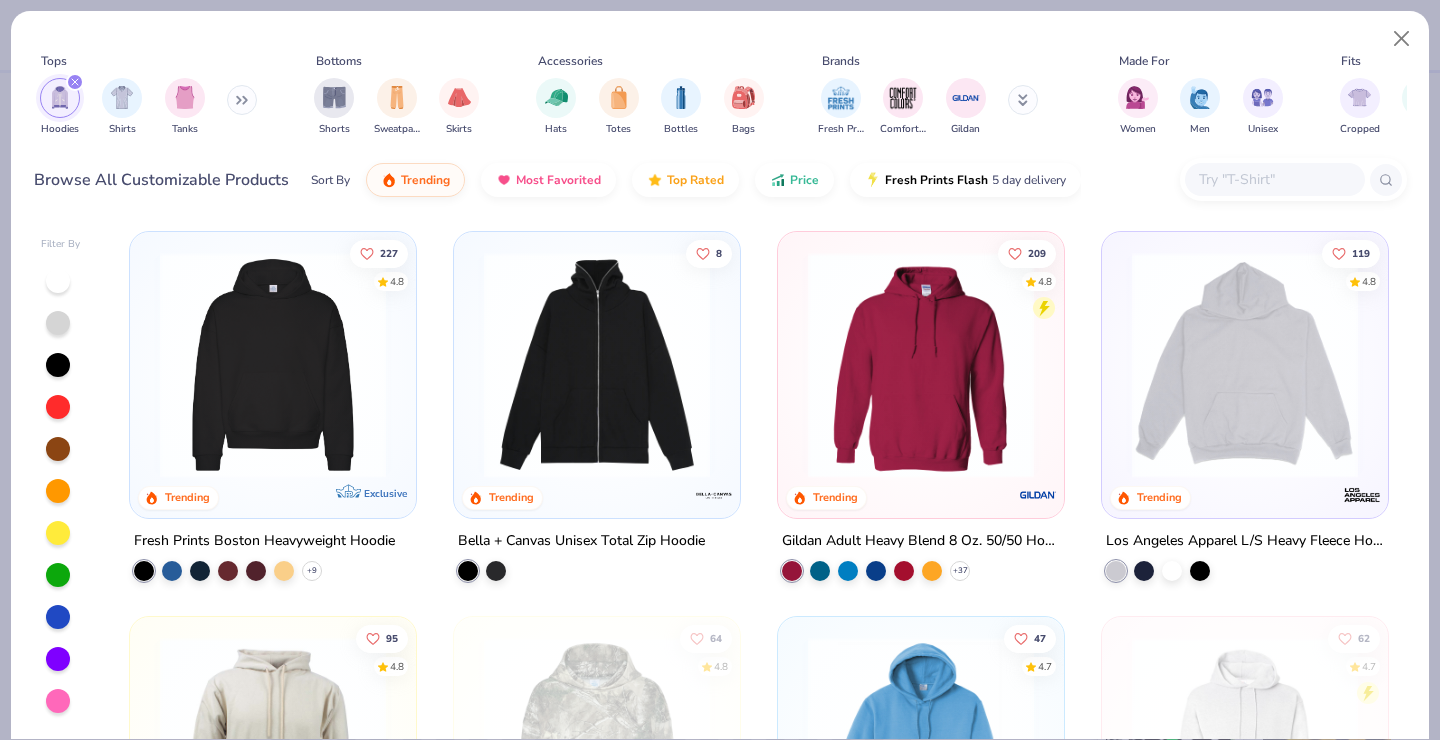 click at bounding box center (58, 323) 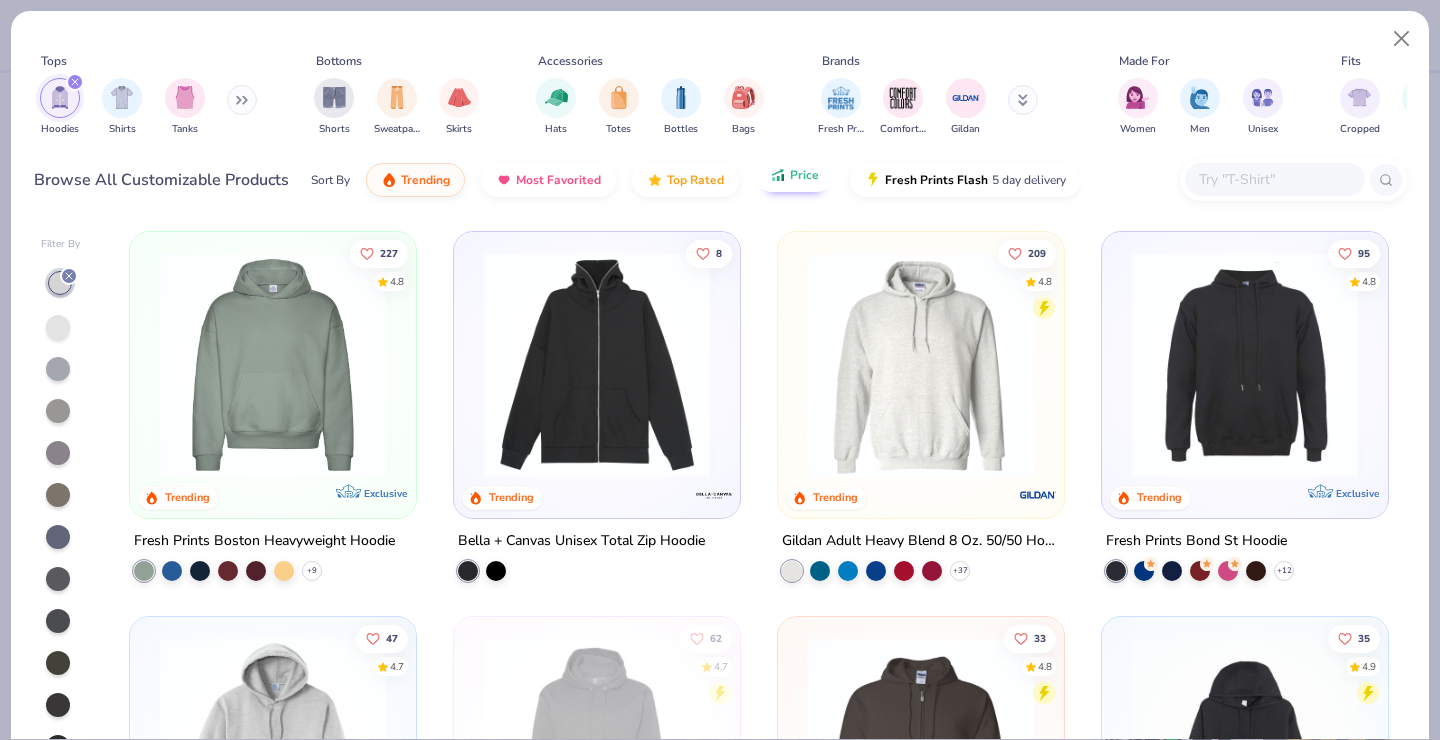 click 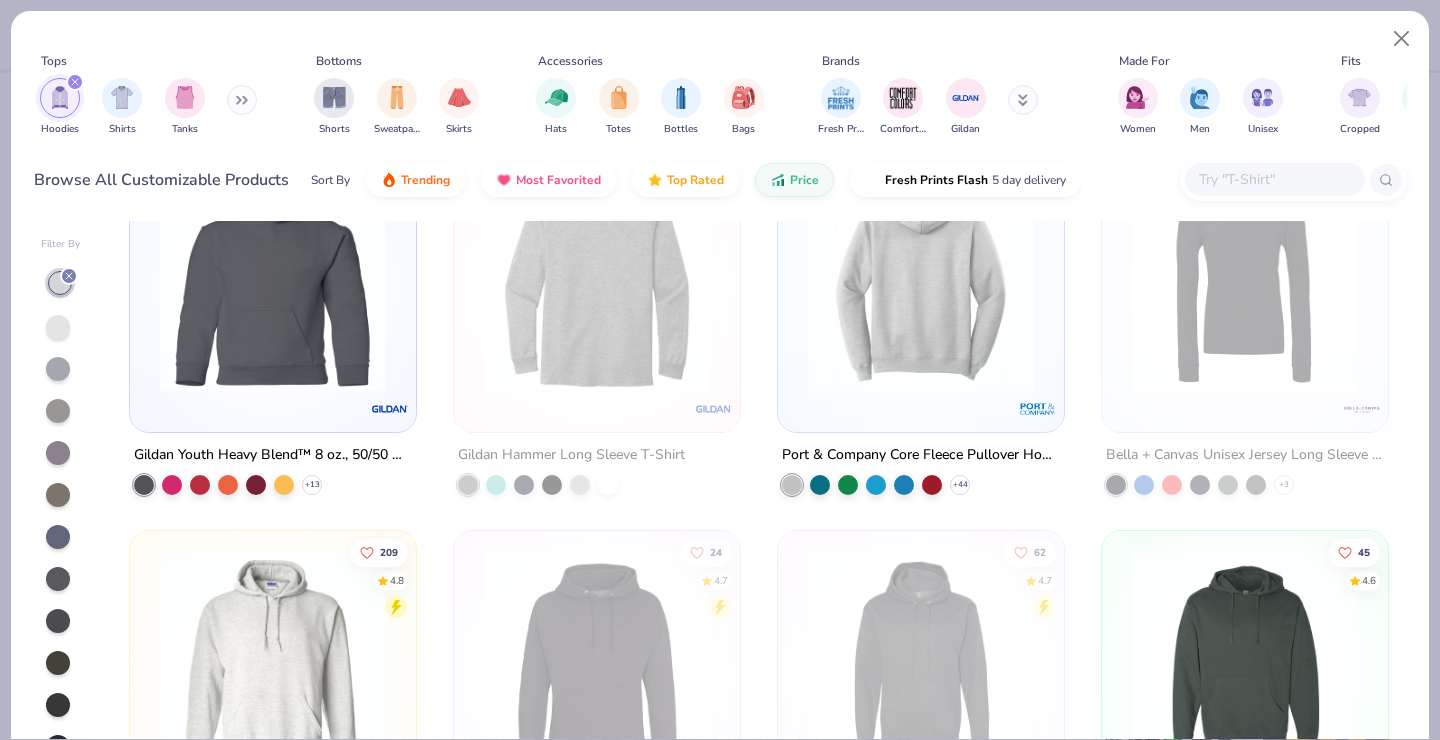 scroll, scrollTop: 98, scrollLeft: 0, axis: vertical 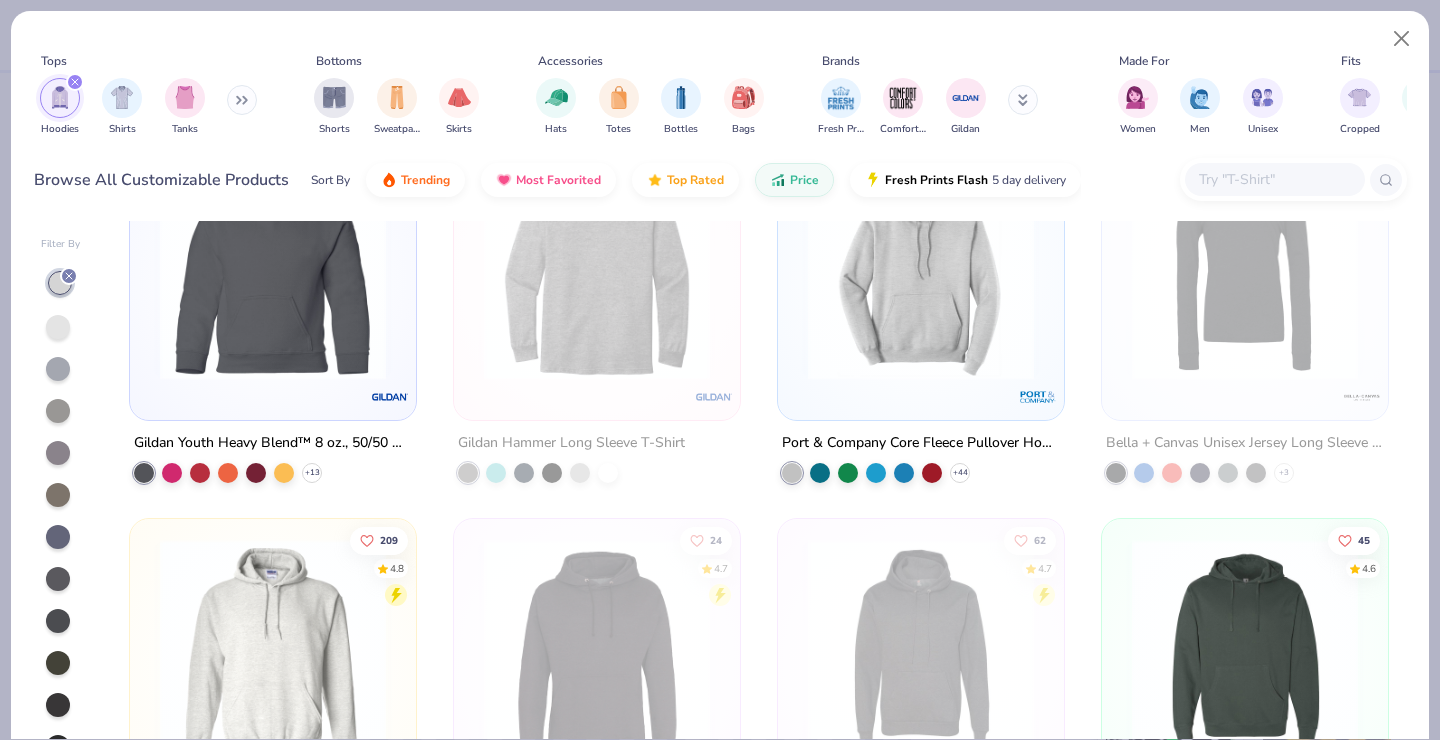 click at bounding box center (921, 272) 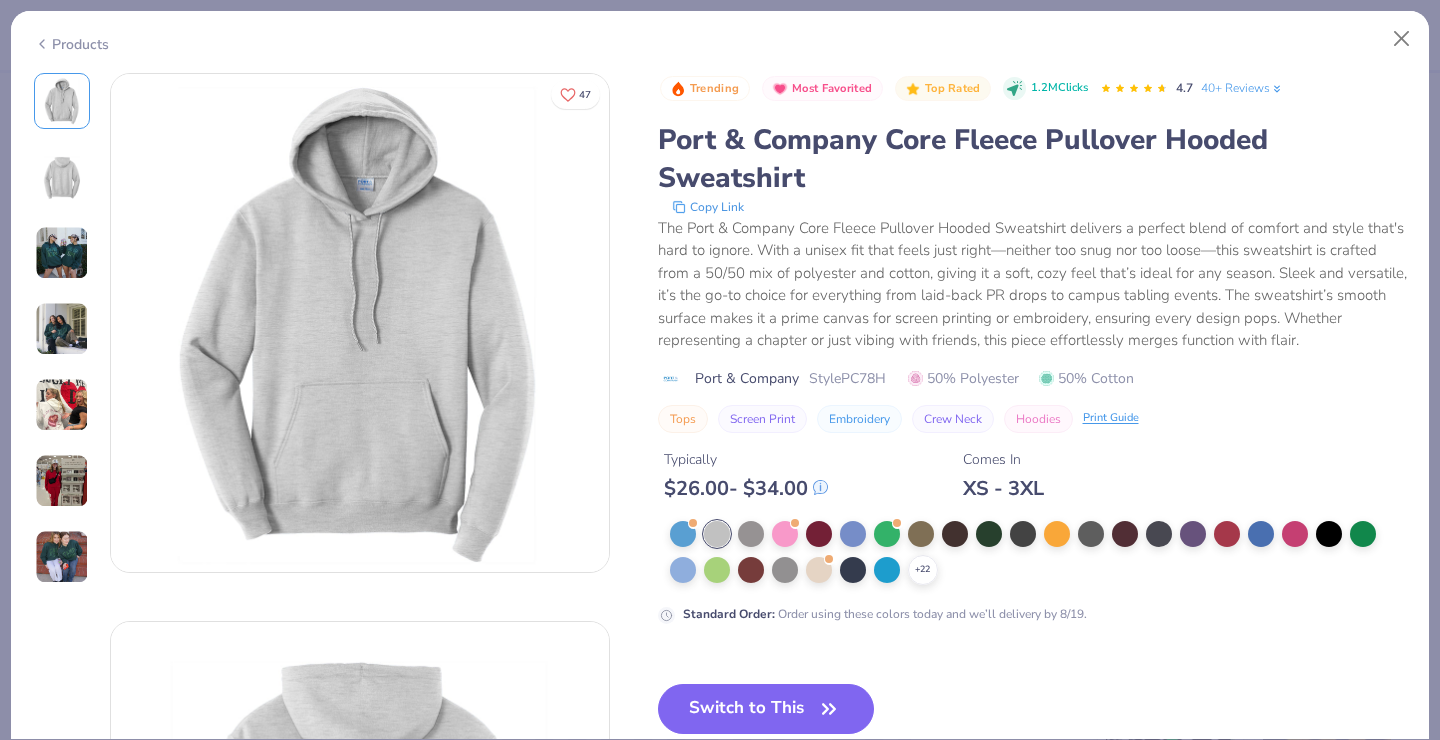 click at bounding box center (62, 253) 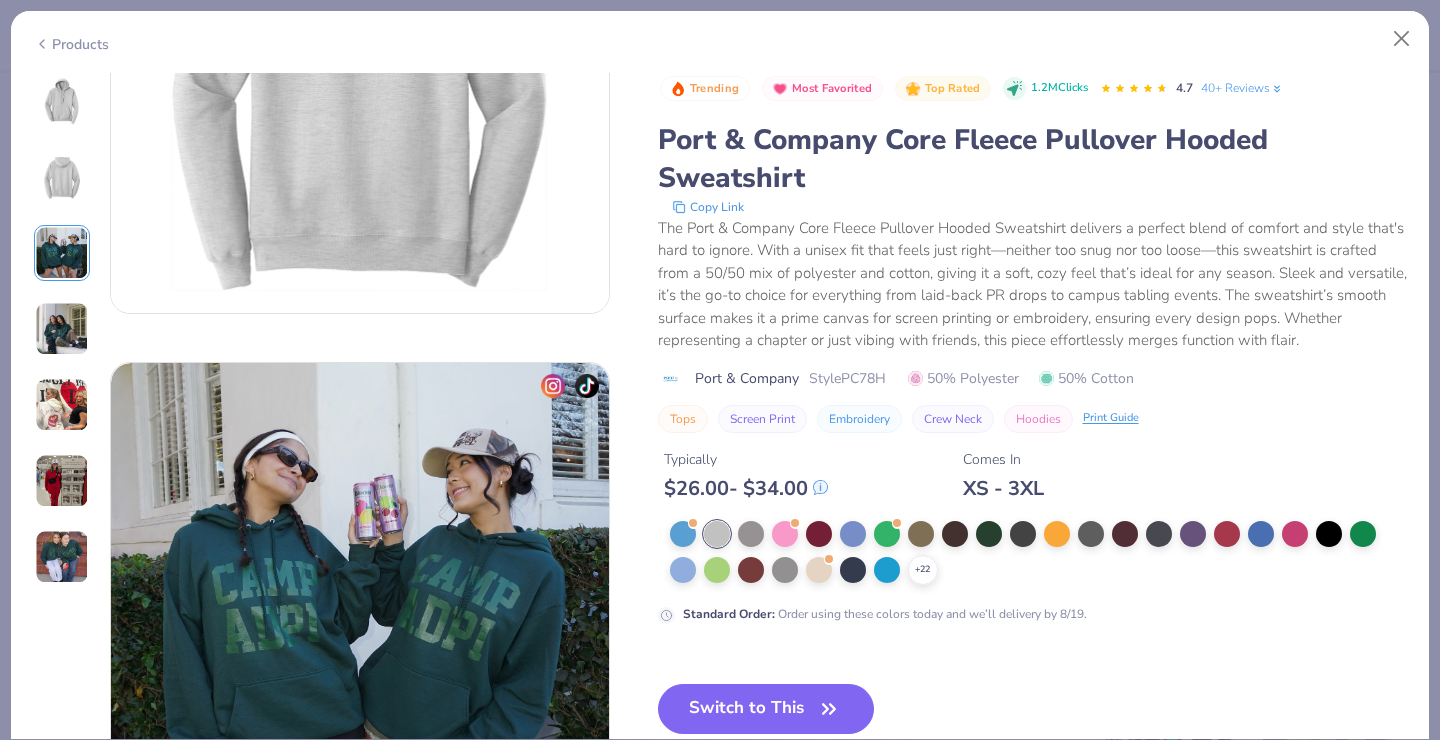 scroll, scrollTop: 896, scrollLeft: 0, axis: vertical 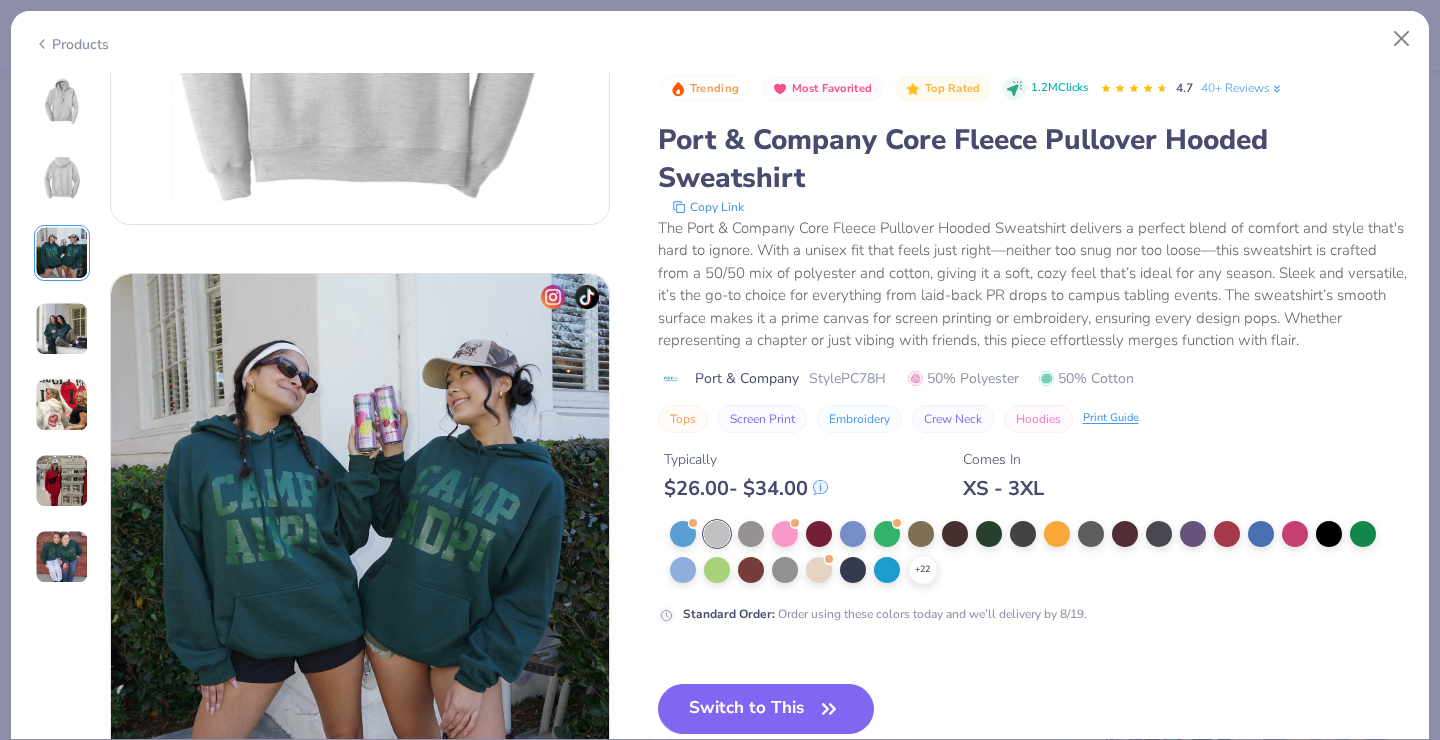 click at bounding box center [62, 101] 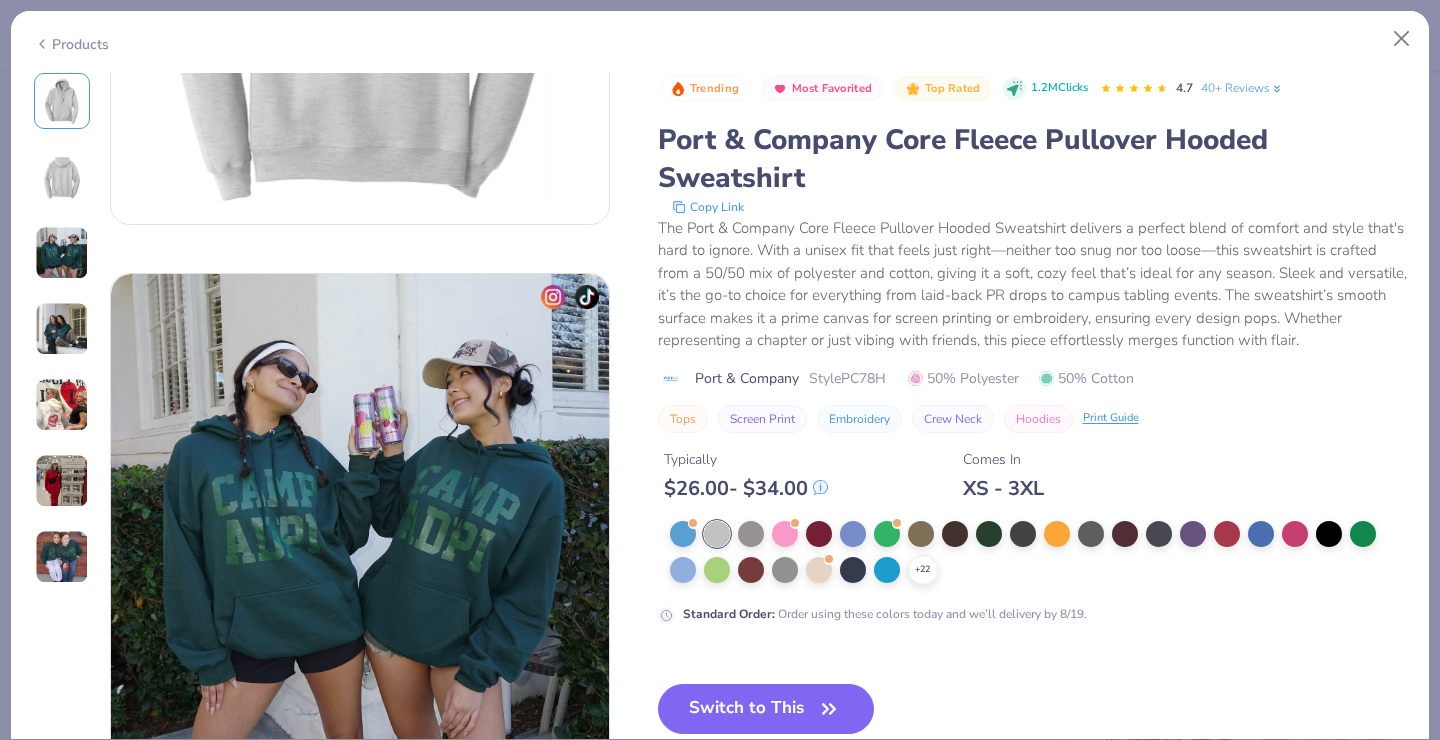 scroll, scrollTop: 0, scrollLeft: 0, axis: both 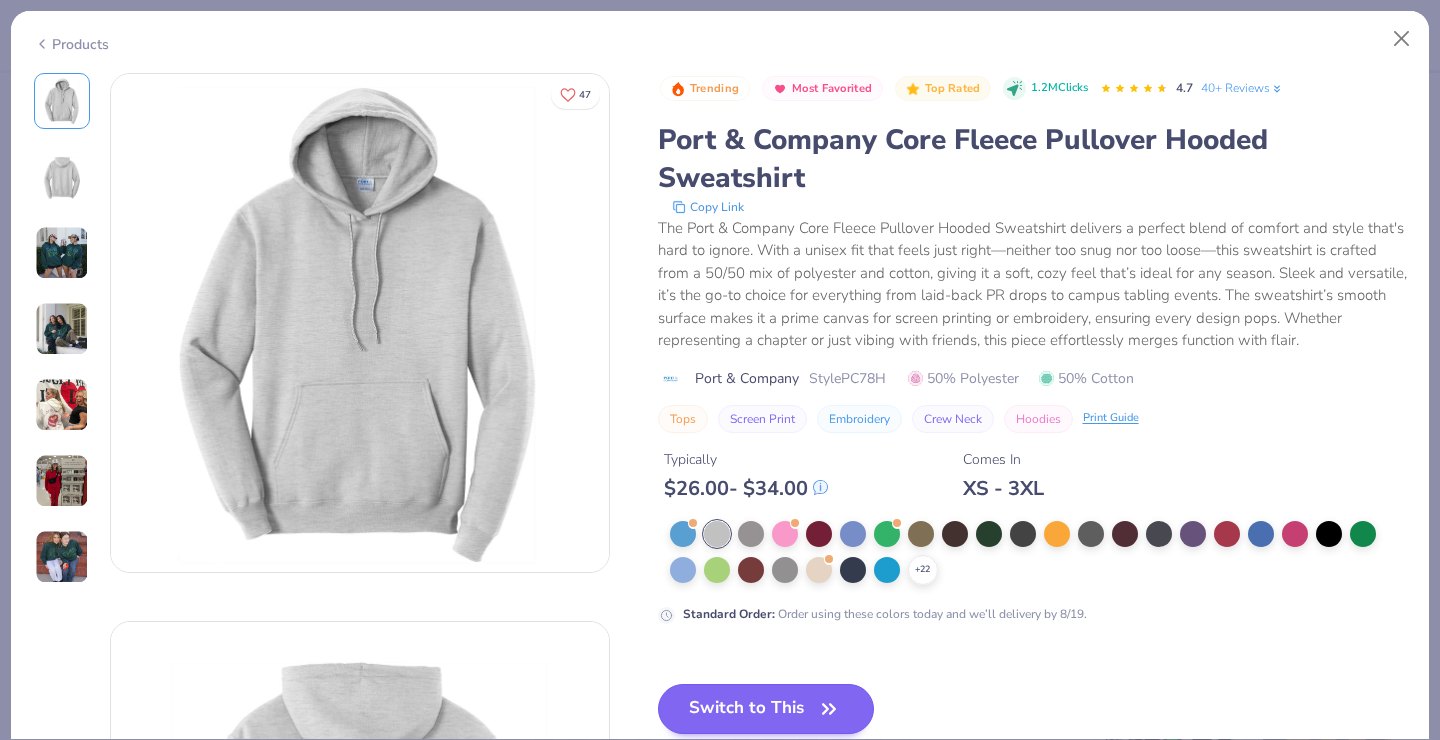 click 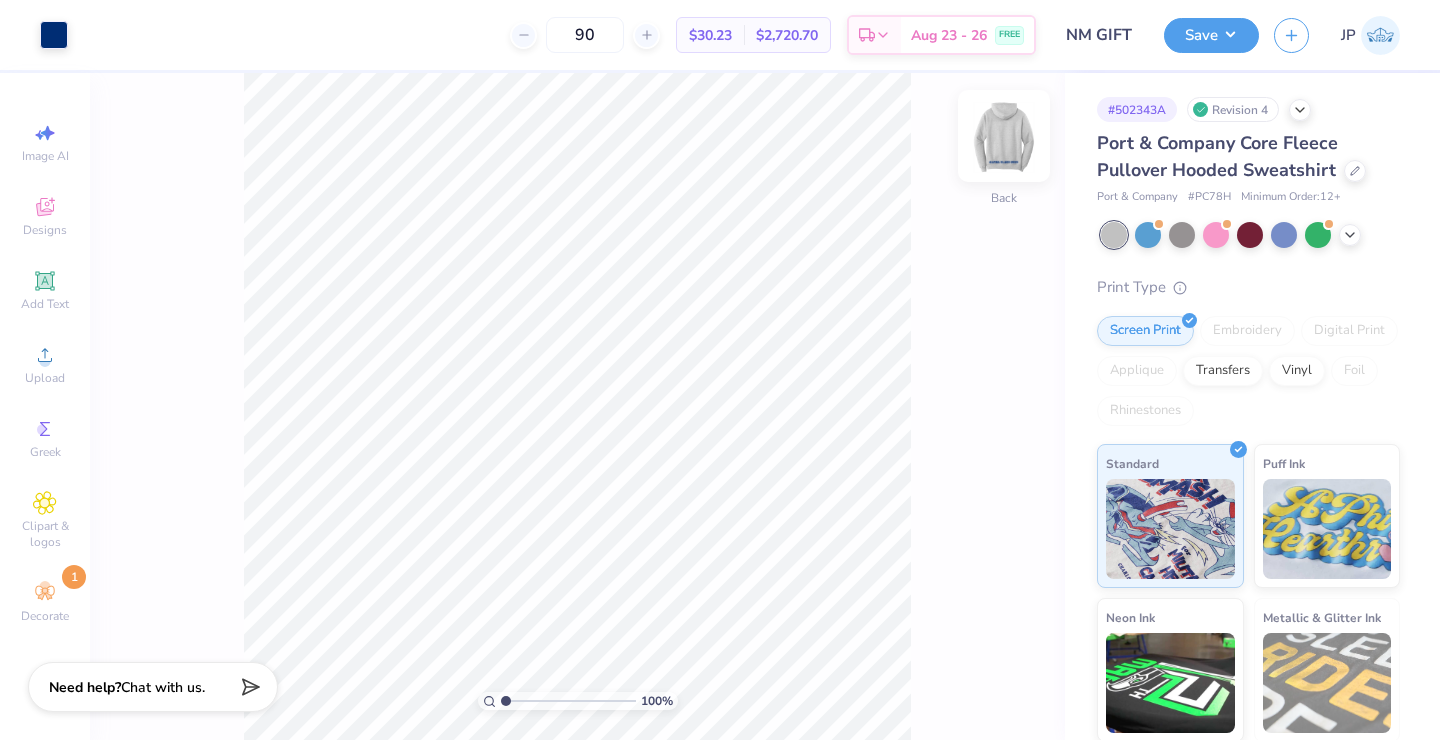 click at bounding box center [1004, 136] 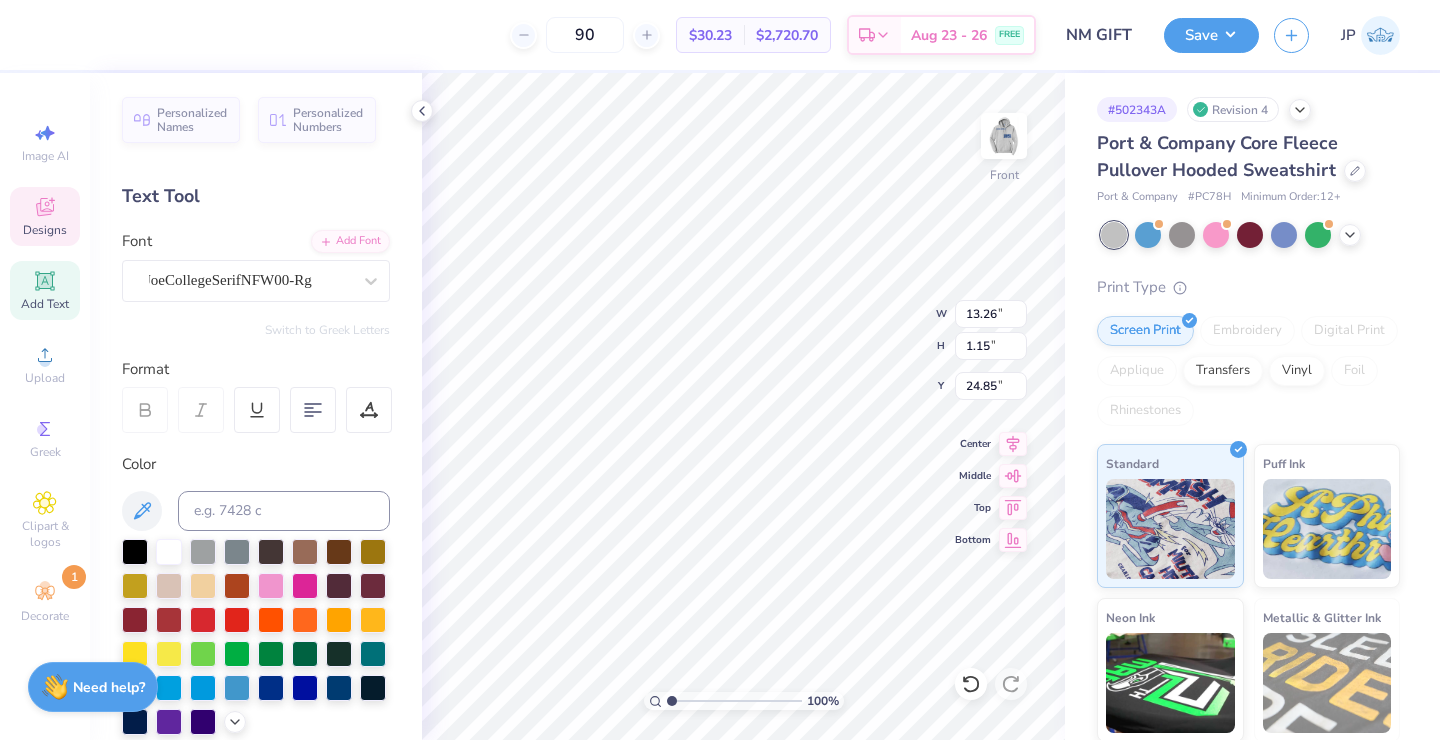 type on "23.63" 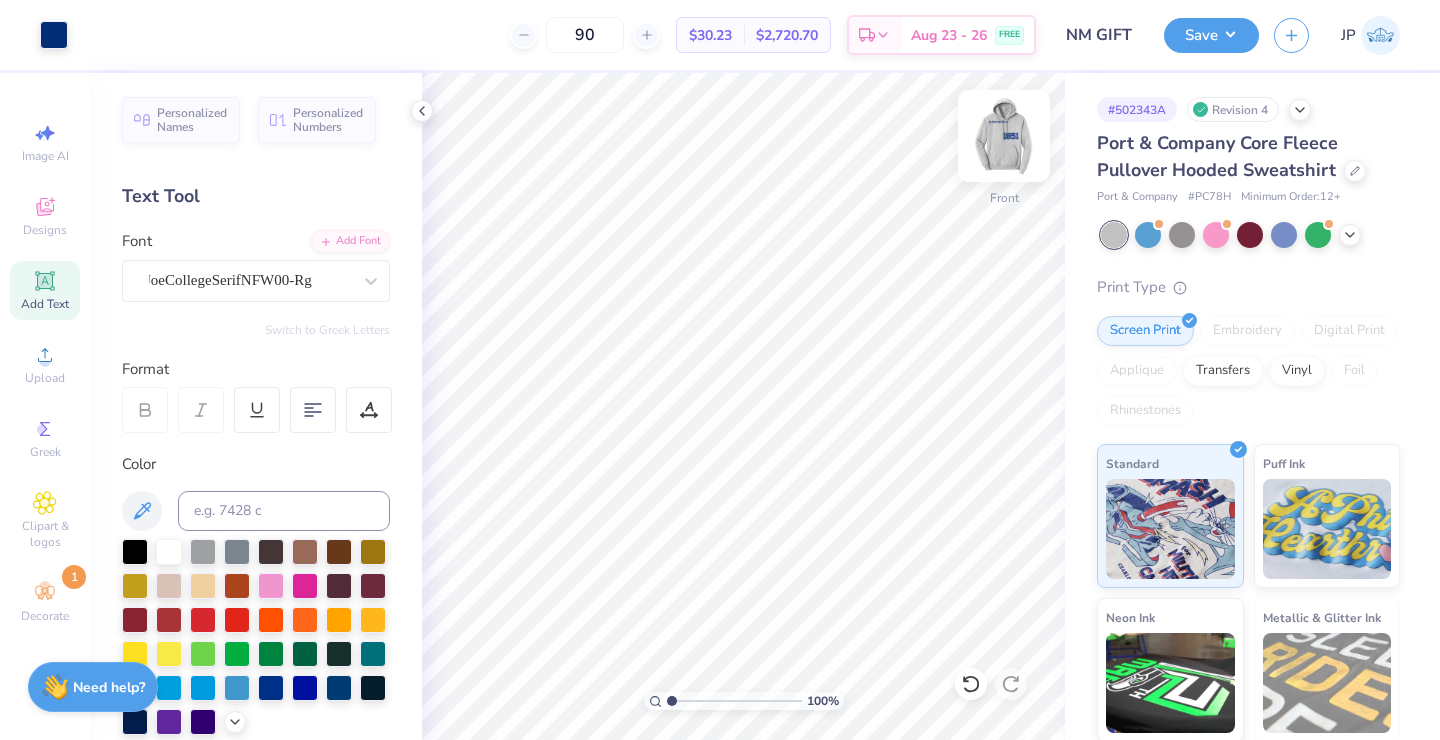 click at bounding box center (1004, 136) 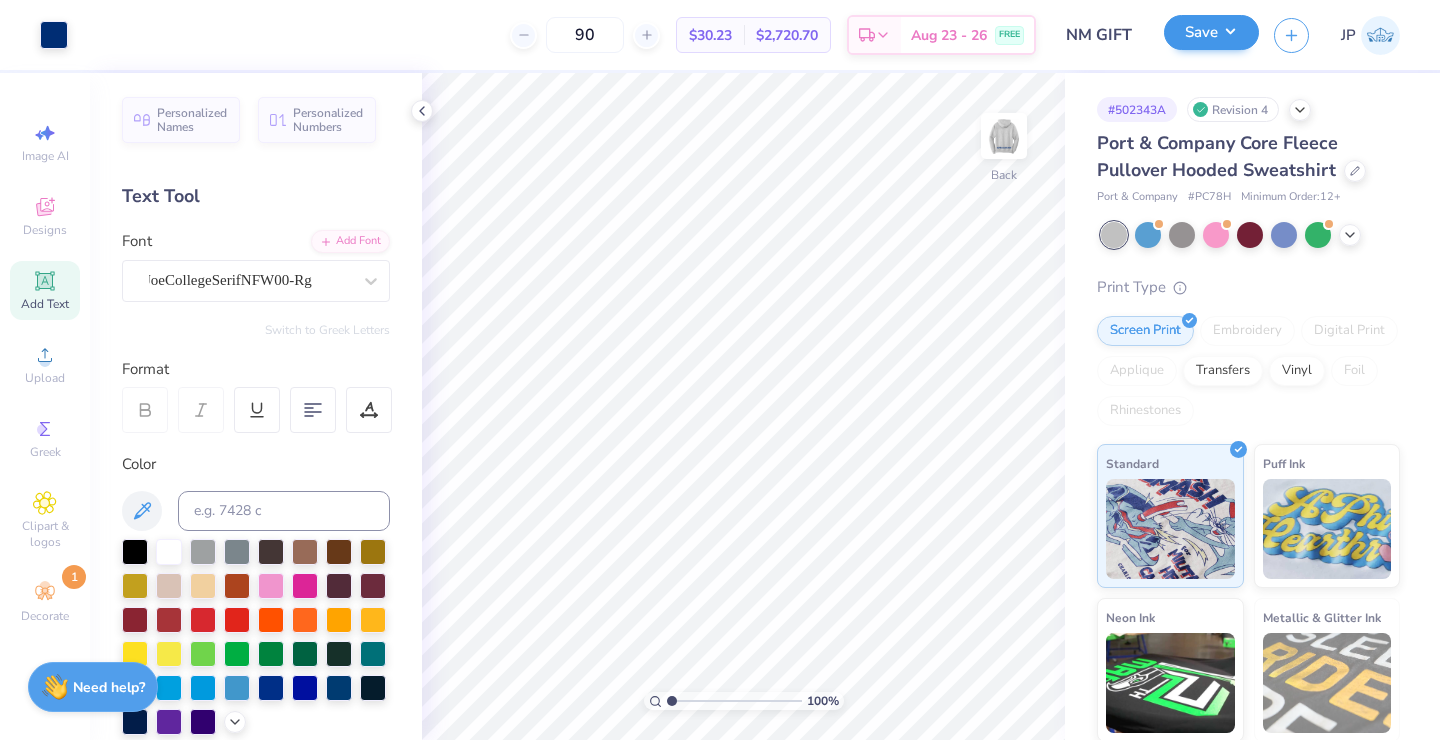 click on "Save" at bounding box center (1211, 32) 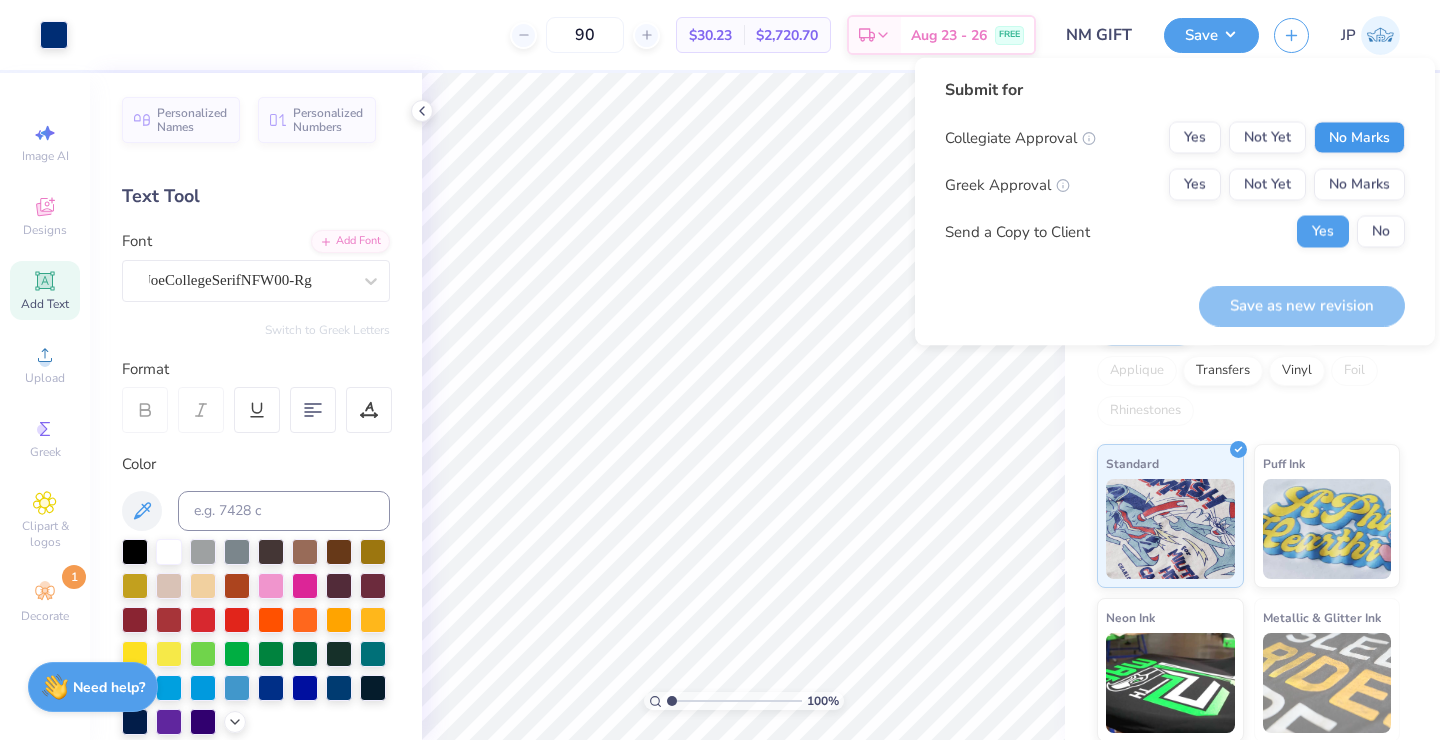 click on "No Marks" at bounding box center [1359, 138] 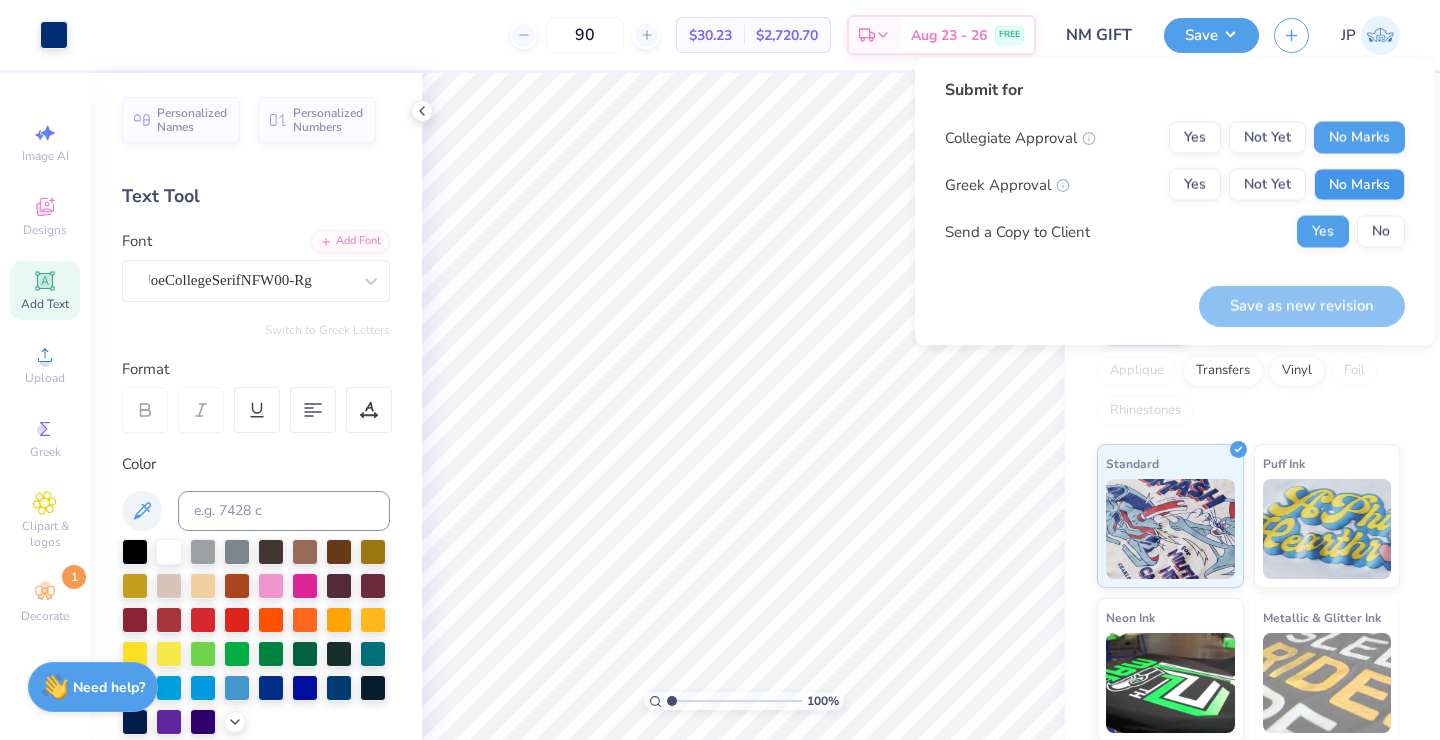 click on "No Marks" at bounding box center (1359, 185) 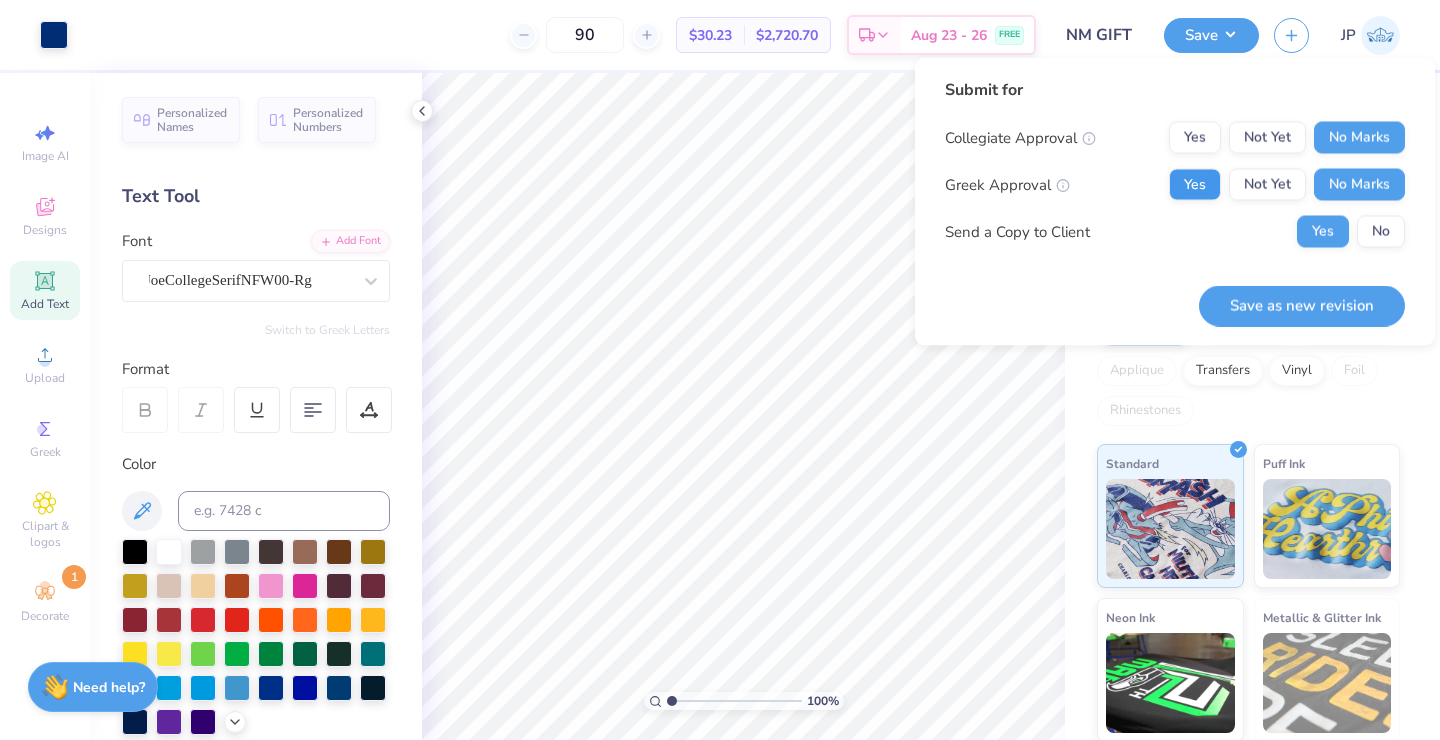 click on "Yes" at bounding box center [1195, 185] 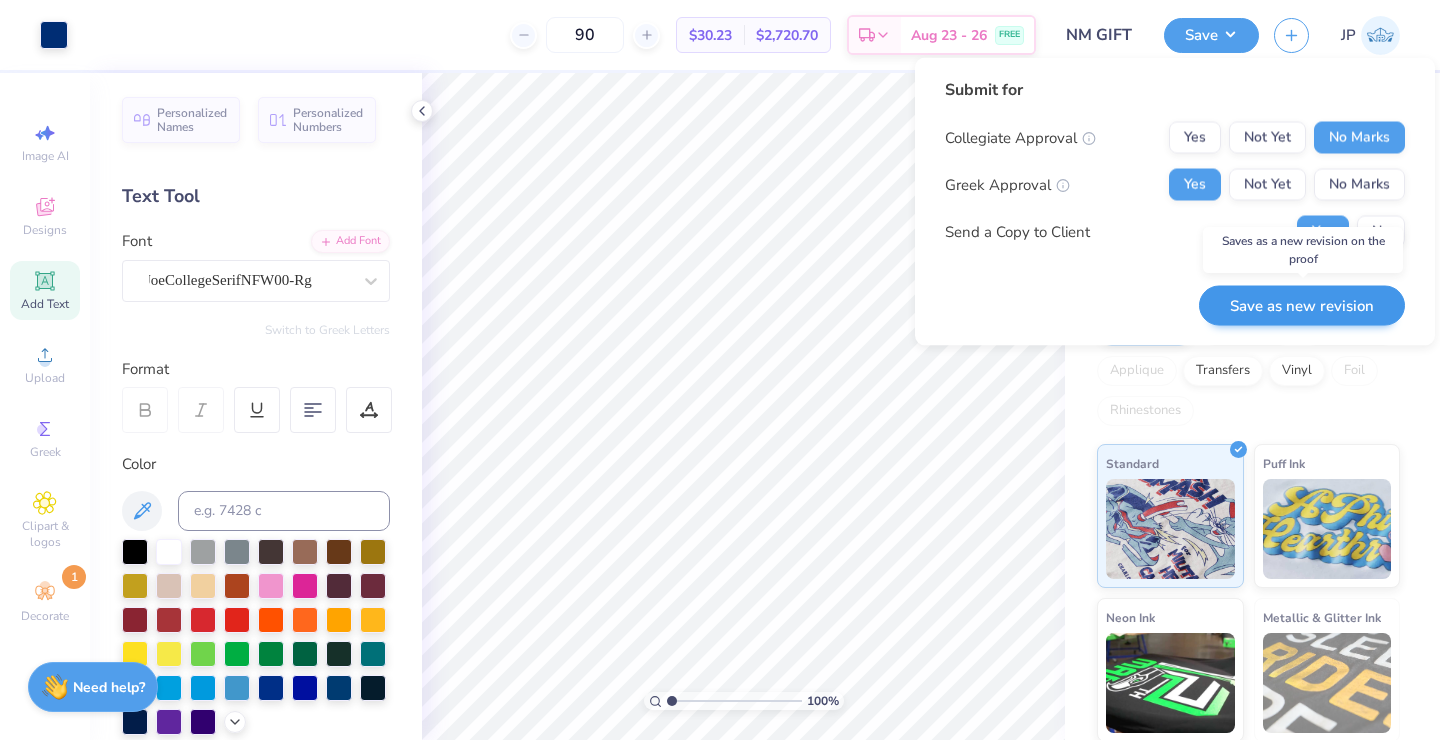 click on "Save as new revision" at bounding box center [1302, 305] 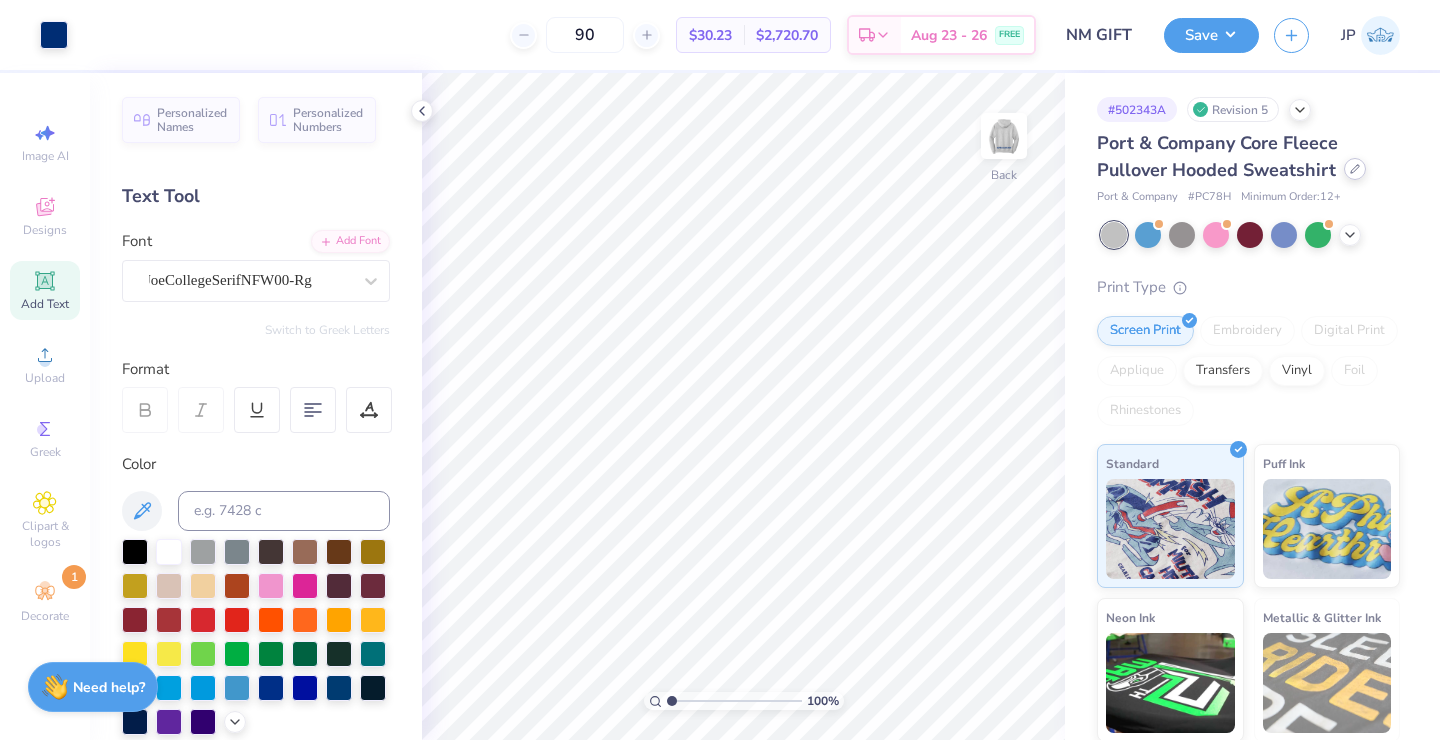 click at bounding box center [1355, 169] 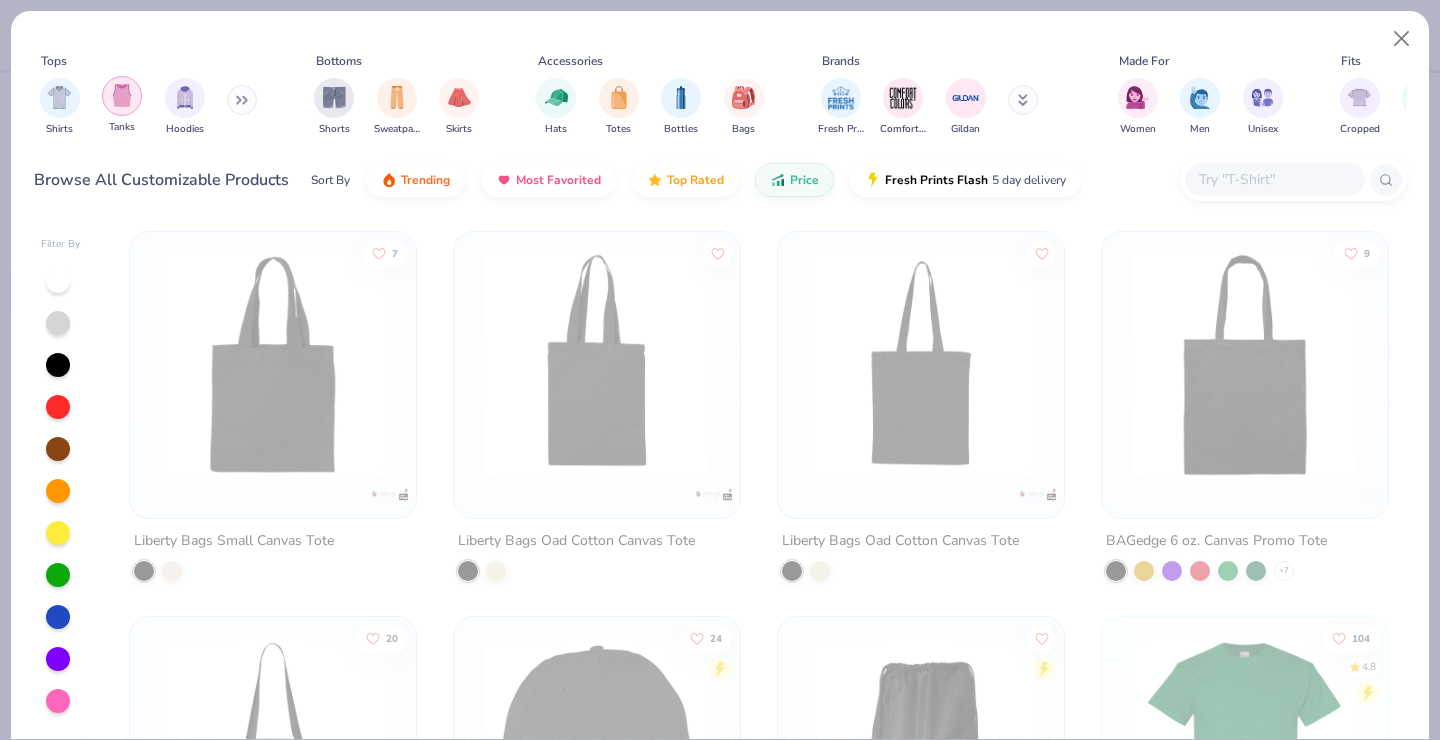 click at bounding box center (185, 97) 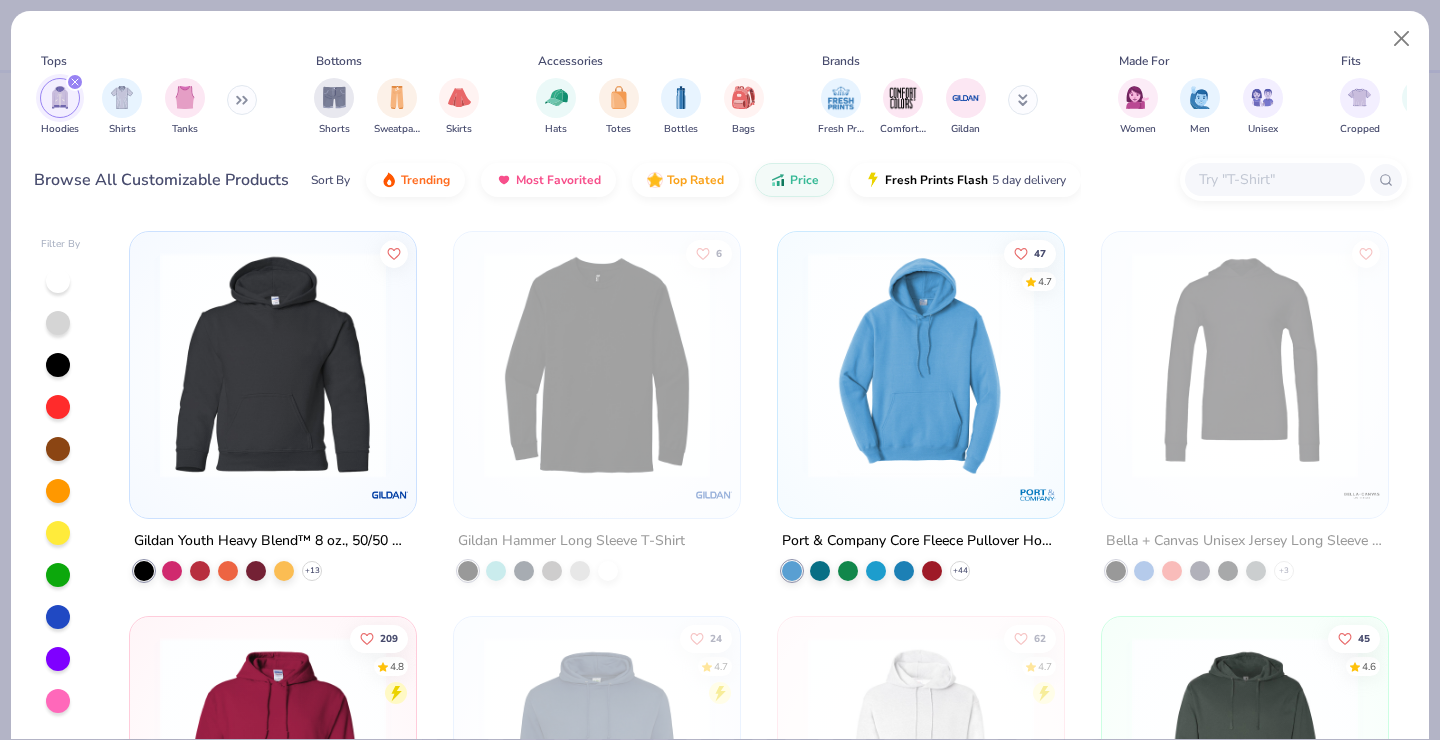 click at bounding box center [58, 323] 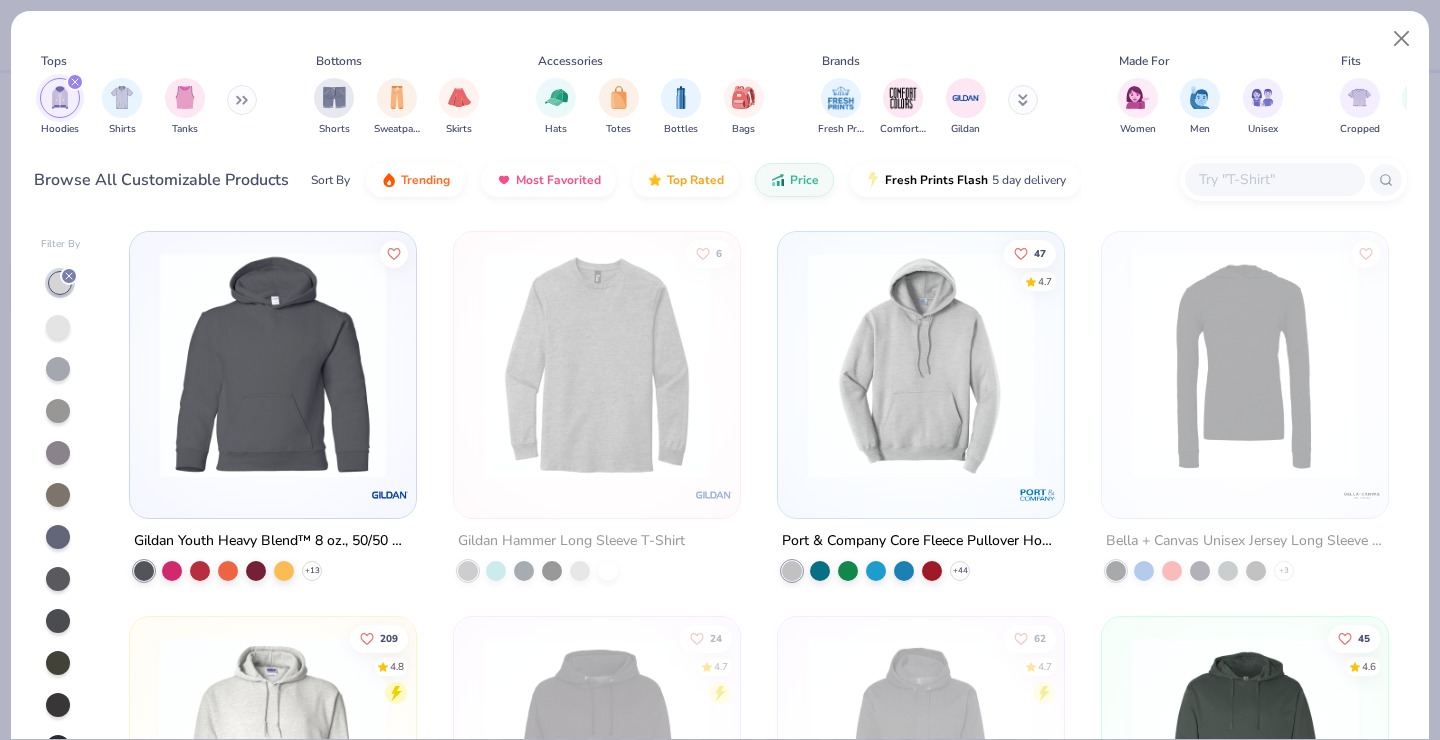 click at bounding box center (921, 365) 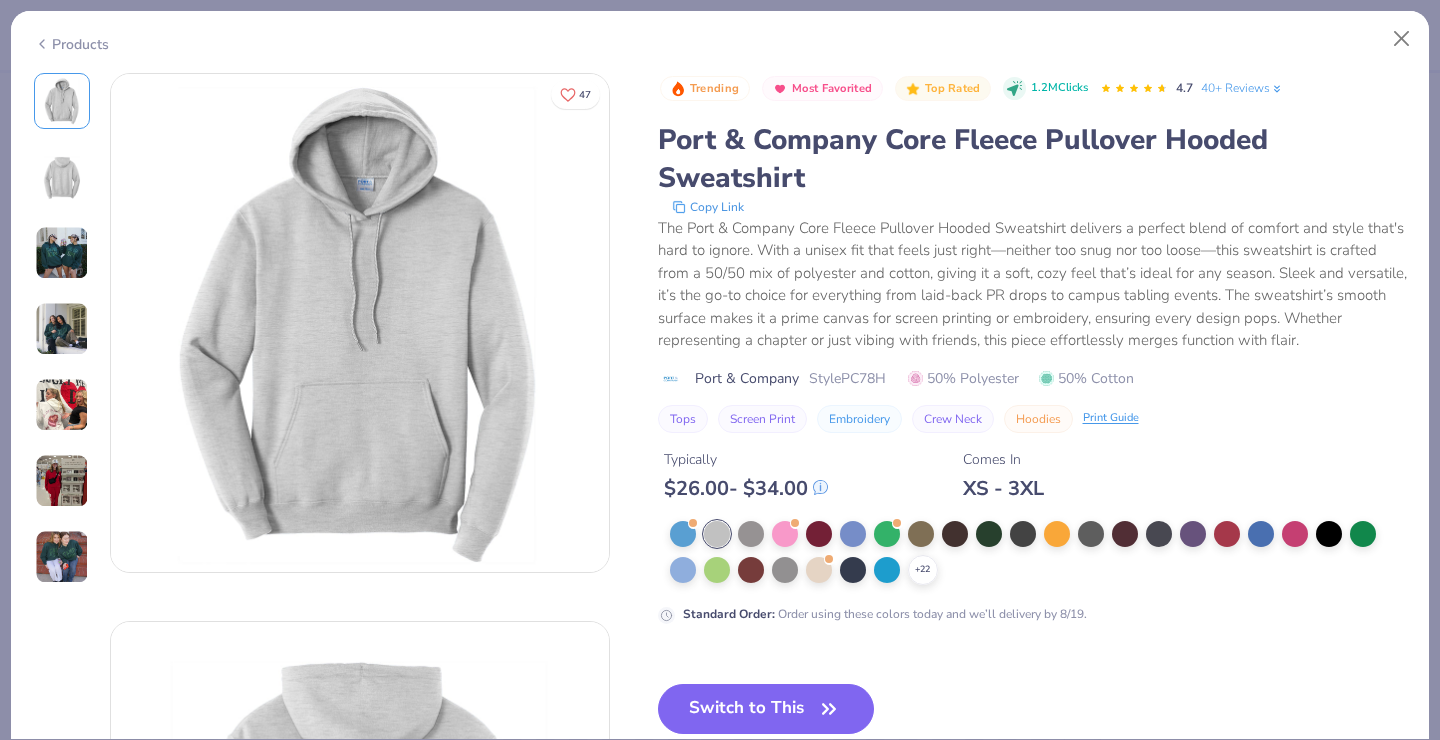 click at bounding box center [62, 253] 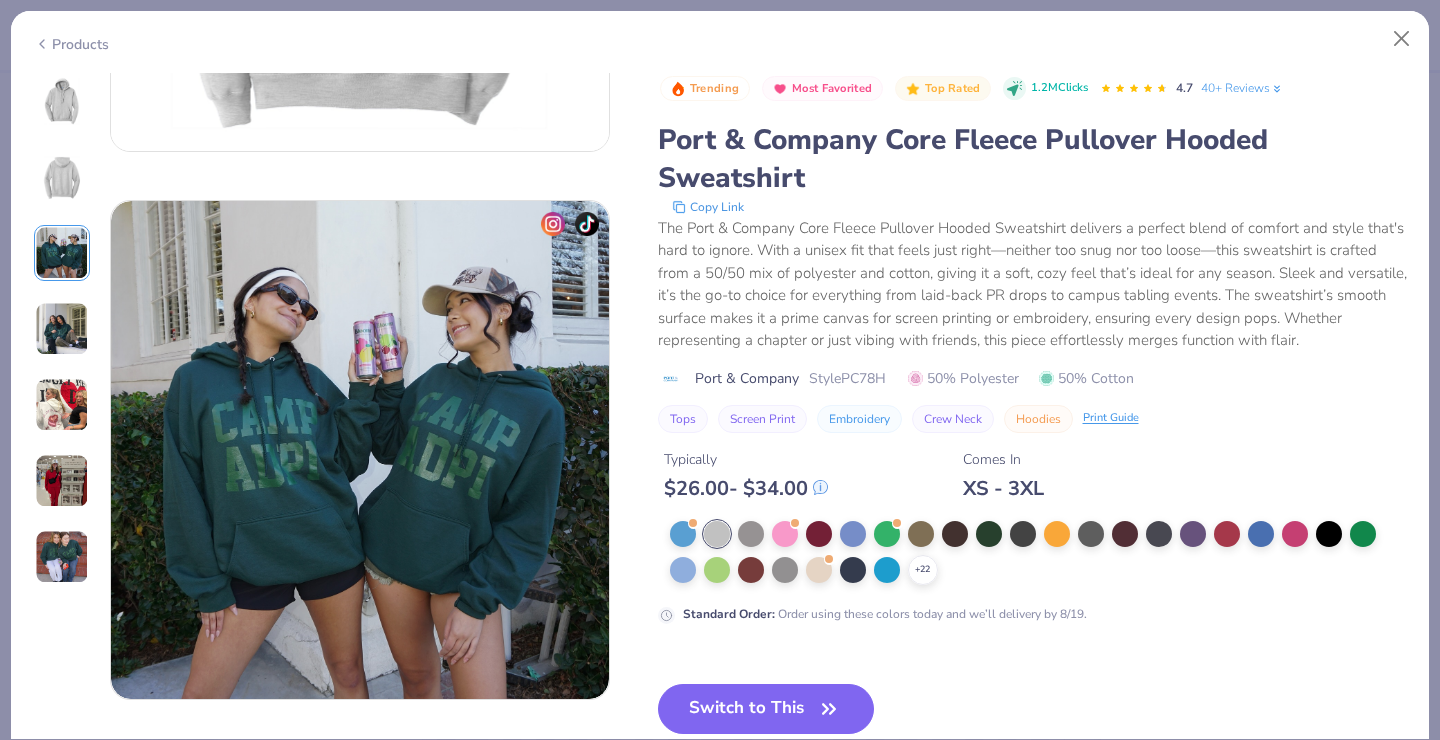 scroll, scrollTop: 968, scrollLeft: 0, axis: vertical 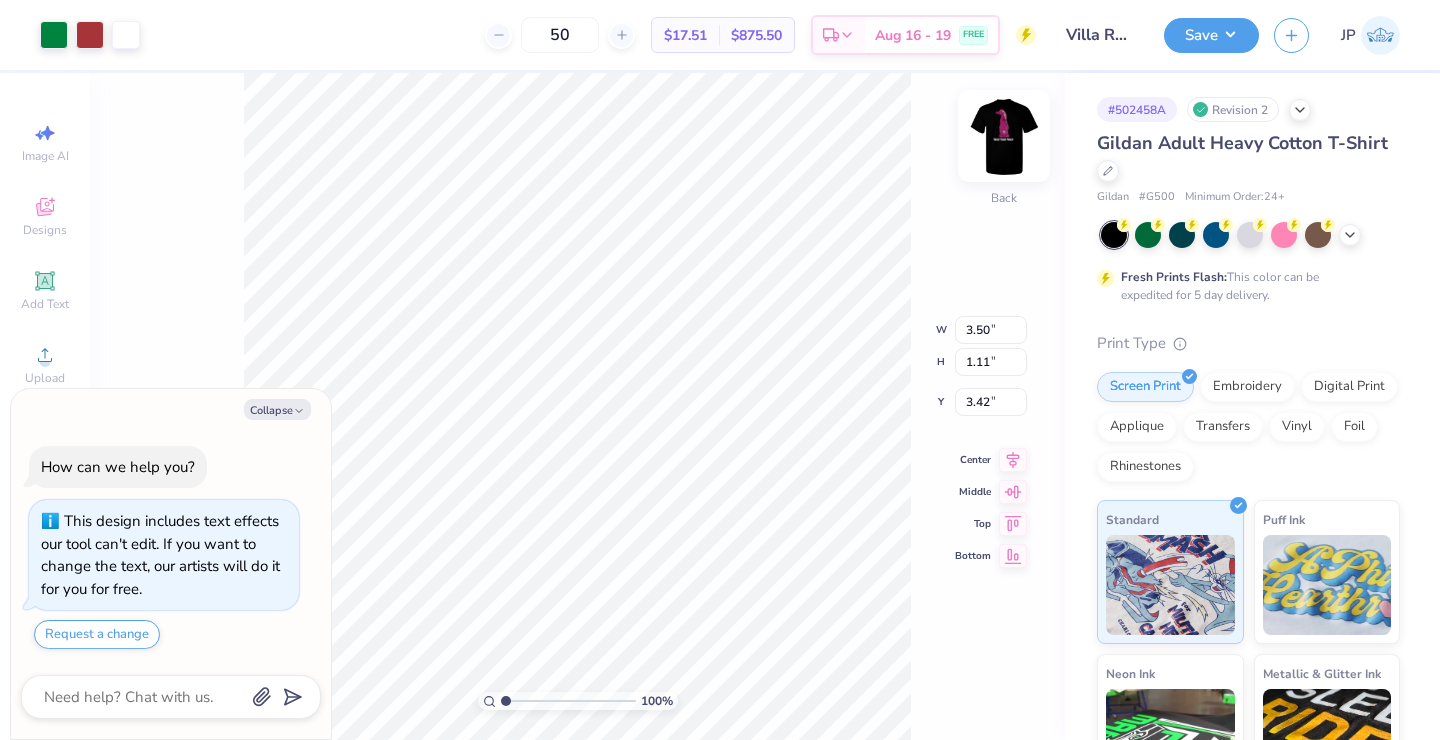 click at bounding box center (1004, 136) 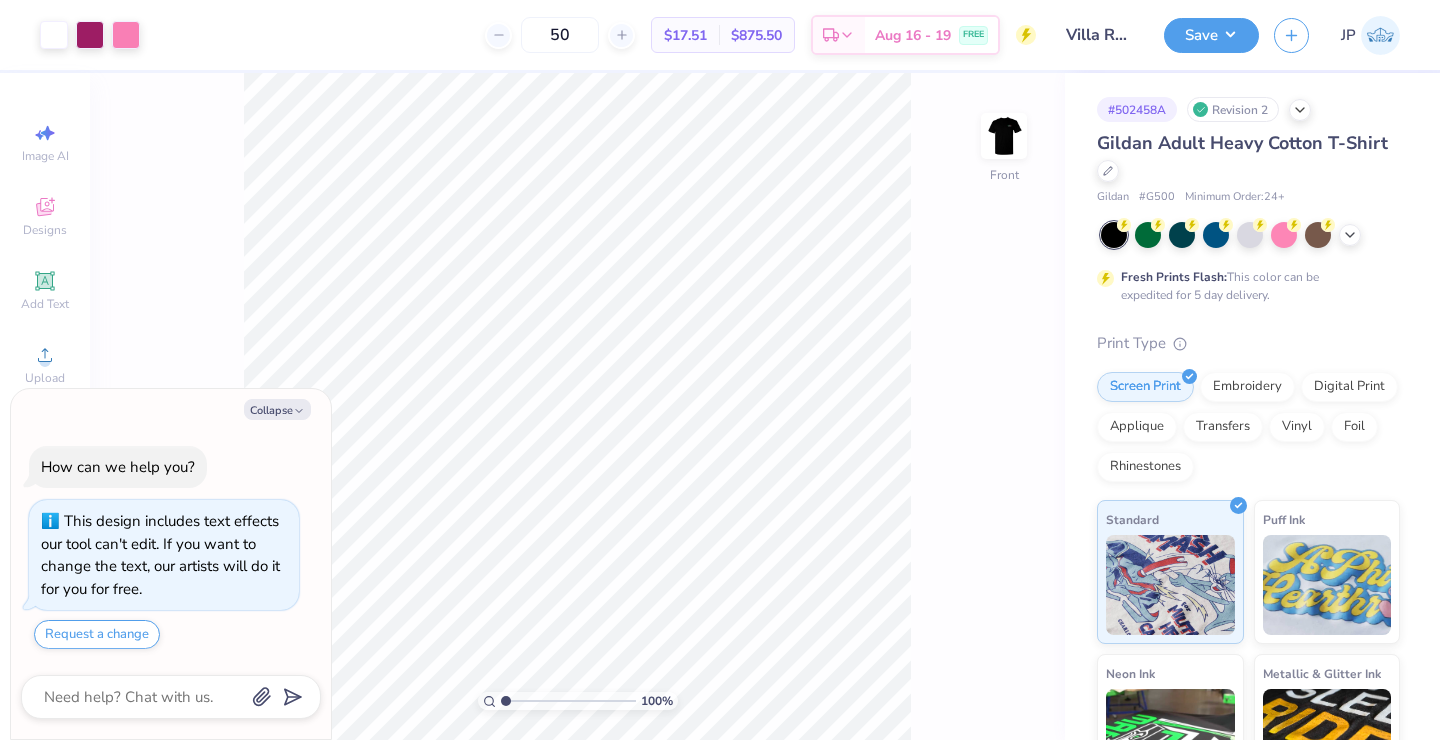 click on "Collapse How can we help you? This design includes text effects our tool can't edit. If you want to change the text, our artists will do it for you for free. Request a change" at bounding box center [171, 564] 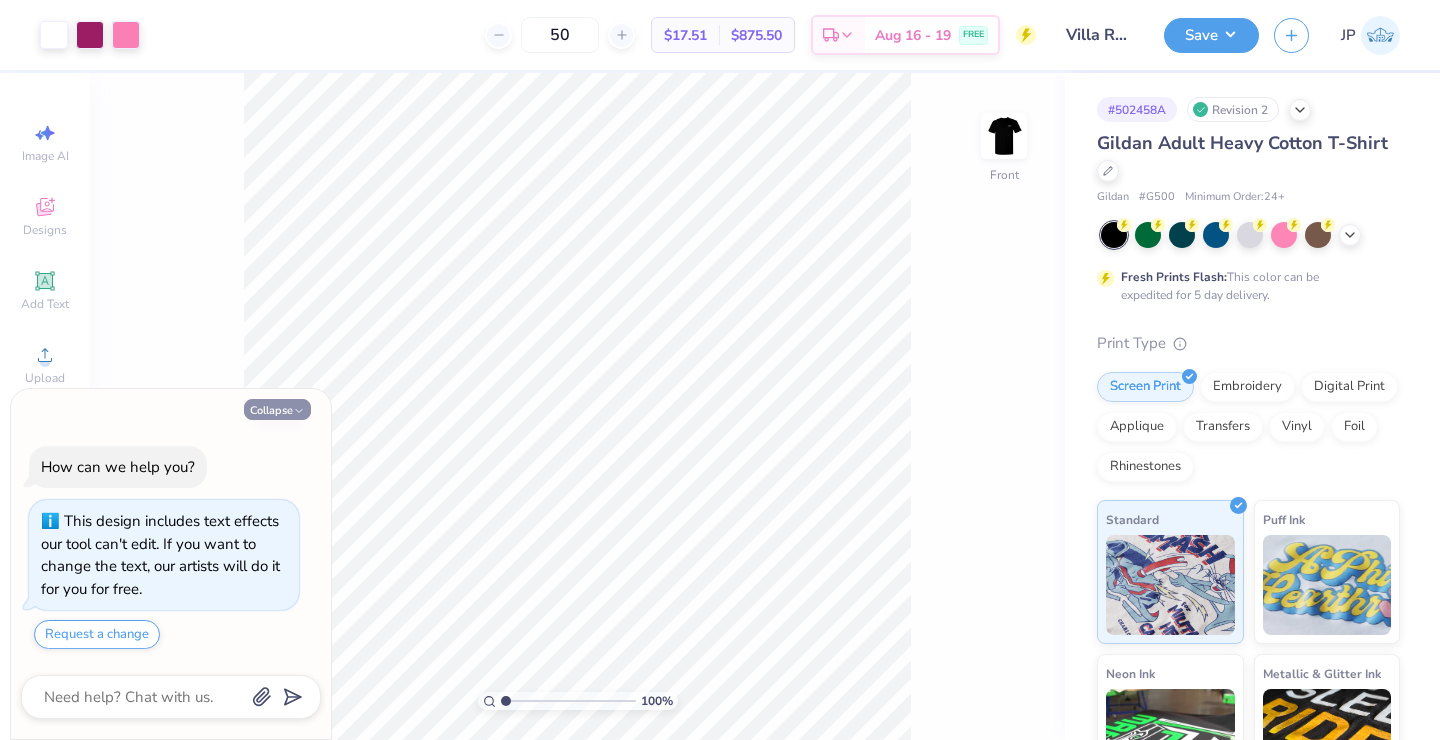 click on "Collapse" at bounding box center (277, 409) 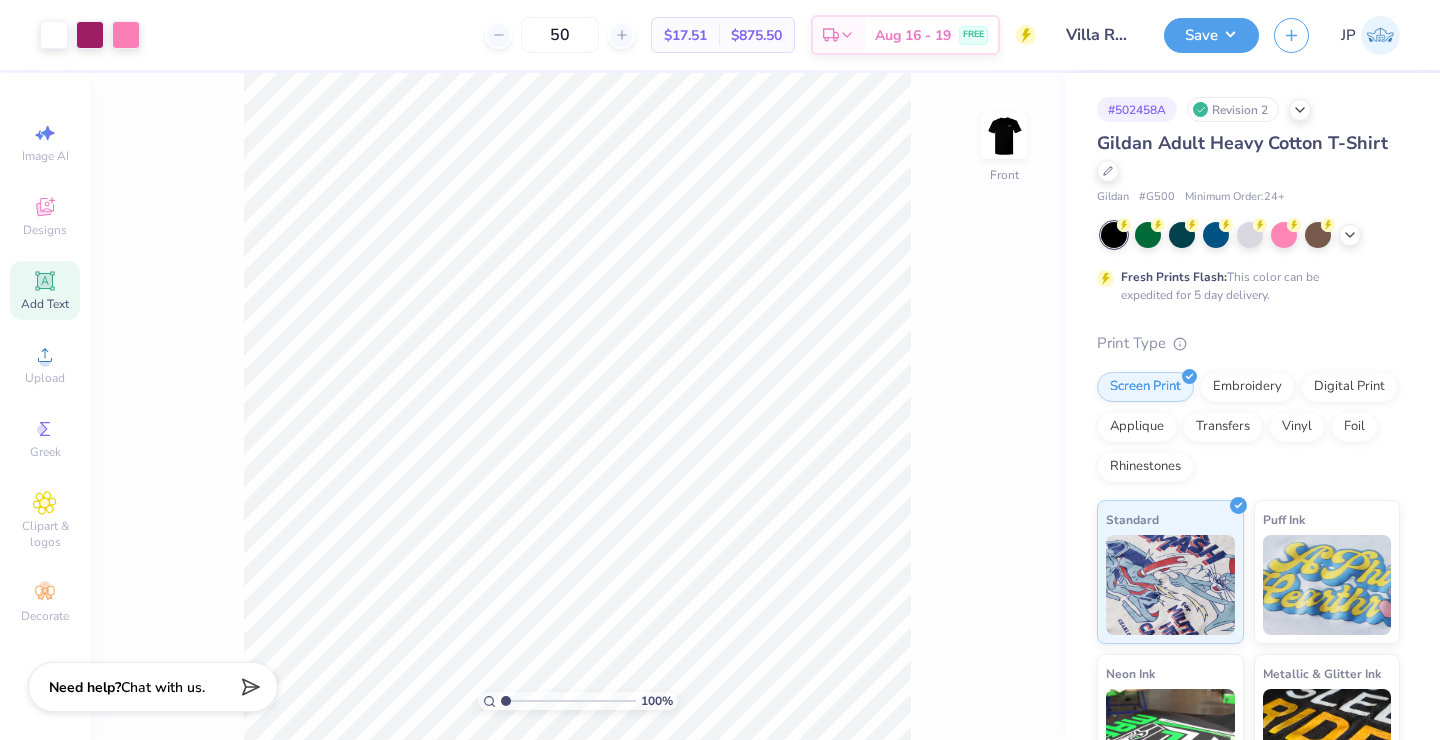 click 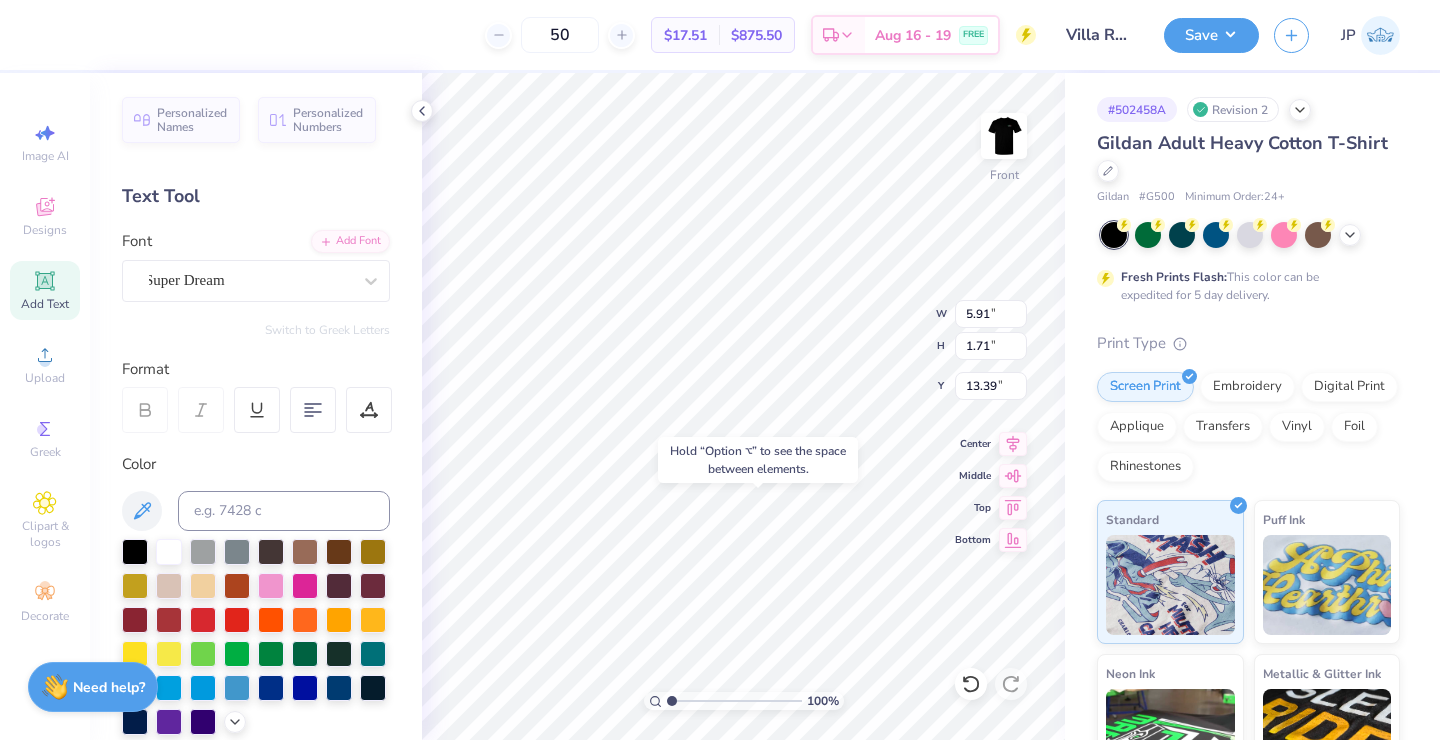 type on "18.74" 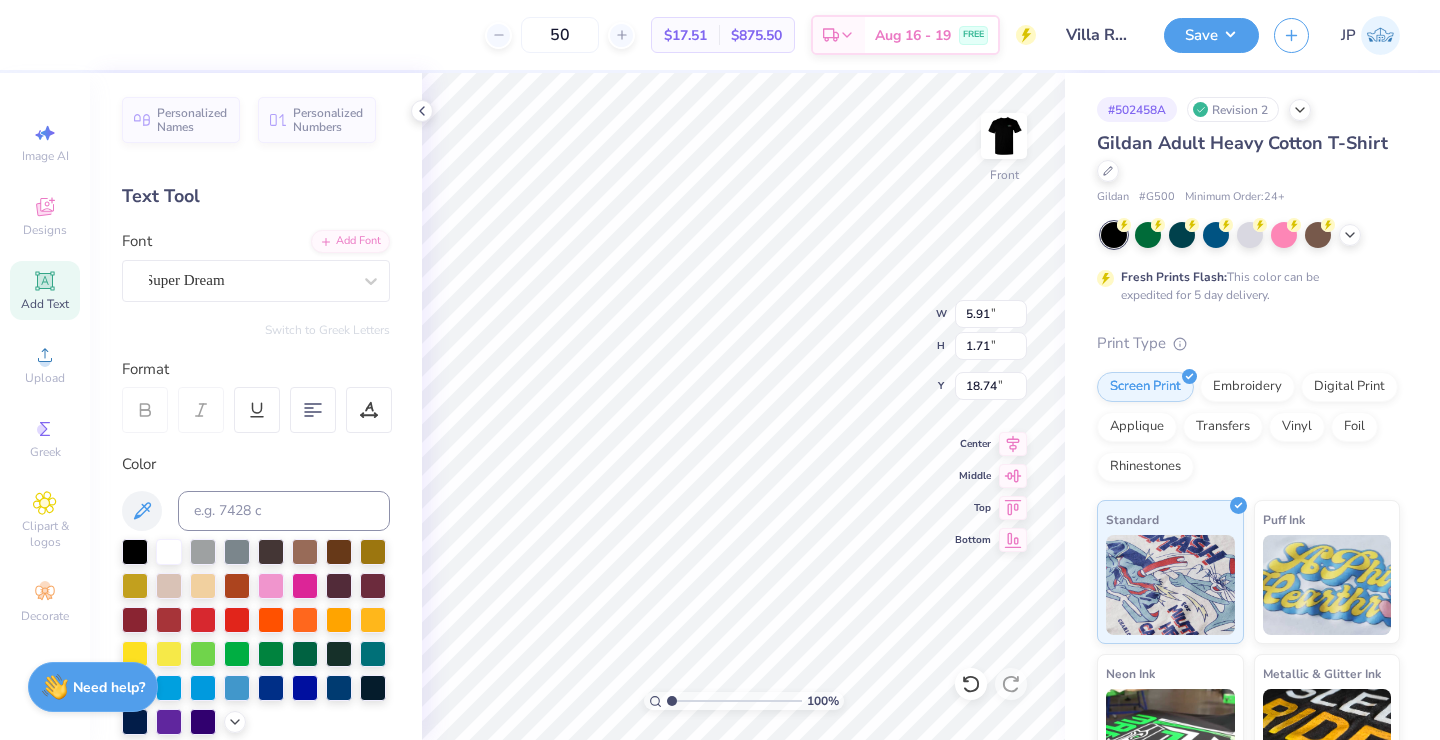 type on "Sacred Heart – ADPI & Tridelt
ADPI
What’s the exact status on the bid day + new member merch? Have they approved any designs yet?
the designs are set we just need to fit budget
What’s the budget challenge you’re navigating? Are they cutting items or adjusting quantity?
$4000 and adjusting products to fit in budget
Who’s your point of contact here, and how are convos going?
convos are good and seem strong
Tridelt
You mentioned designs are “in the making” but no one’s answering—who specifically have you been reaching out to, and when did you last follow up?
been following up and sending the design that are being worked on in the design tool but no answer
FAU – AEPI
You’re working on philo + parents weekend designs—are you in convo with Nathan about them already, or just prepping?
in convo
You mentioned waiting on timing—what’s your game plan in the meantime to stay warm and ready?
just making sure design is finalized they have no other ides for a design
Any updates on whether philo week dates hav..." 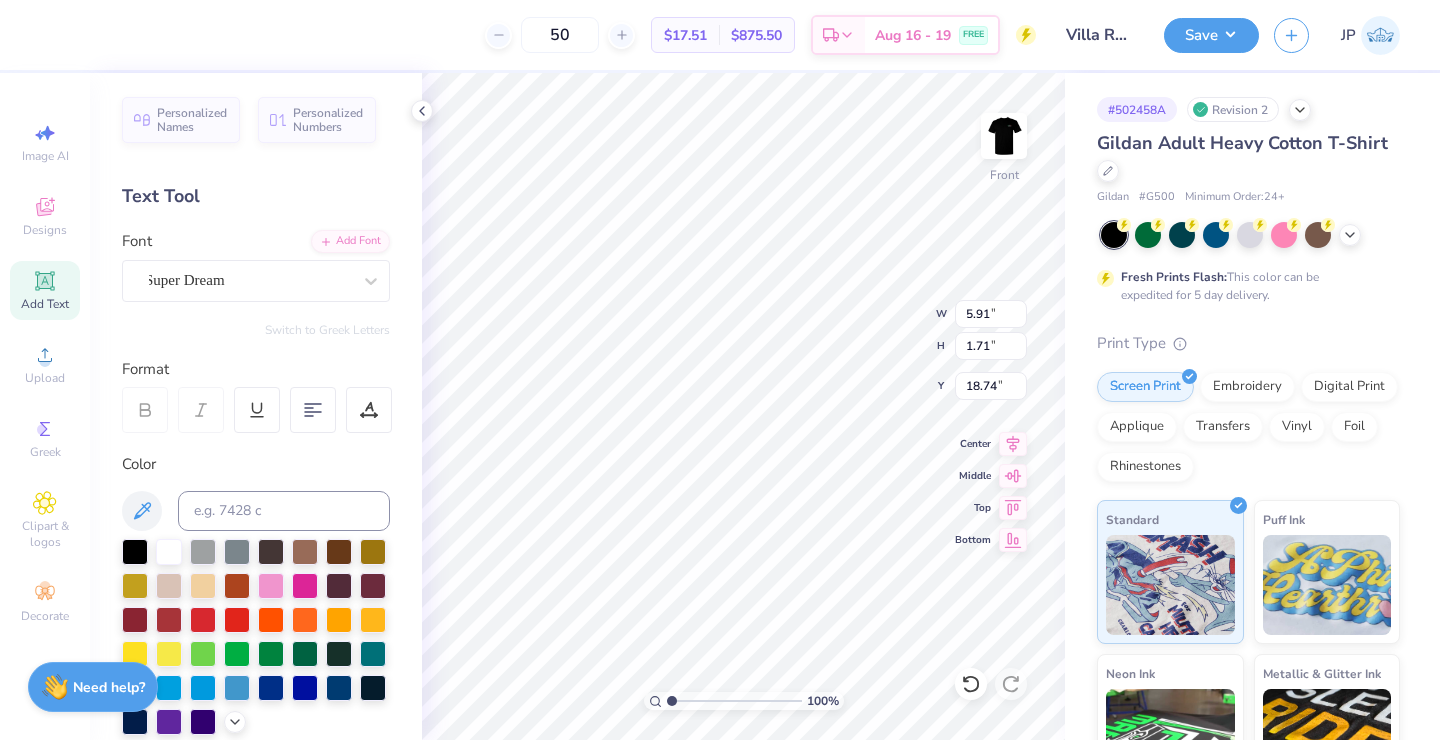 scroll, scrollTop: 145, scrollLeft: 26, axis: both 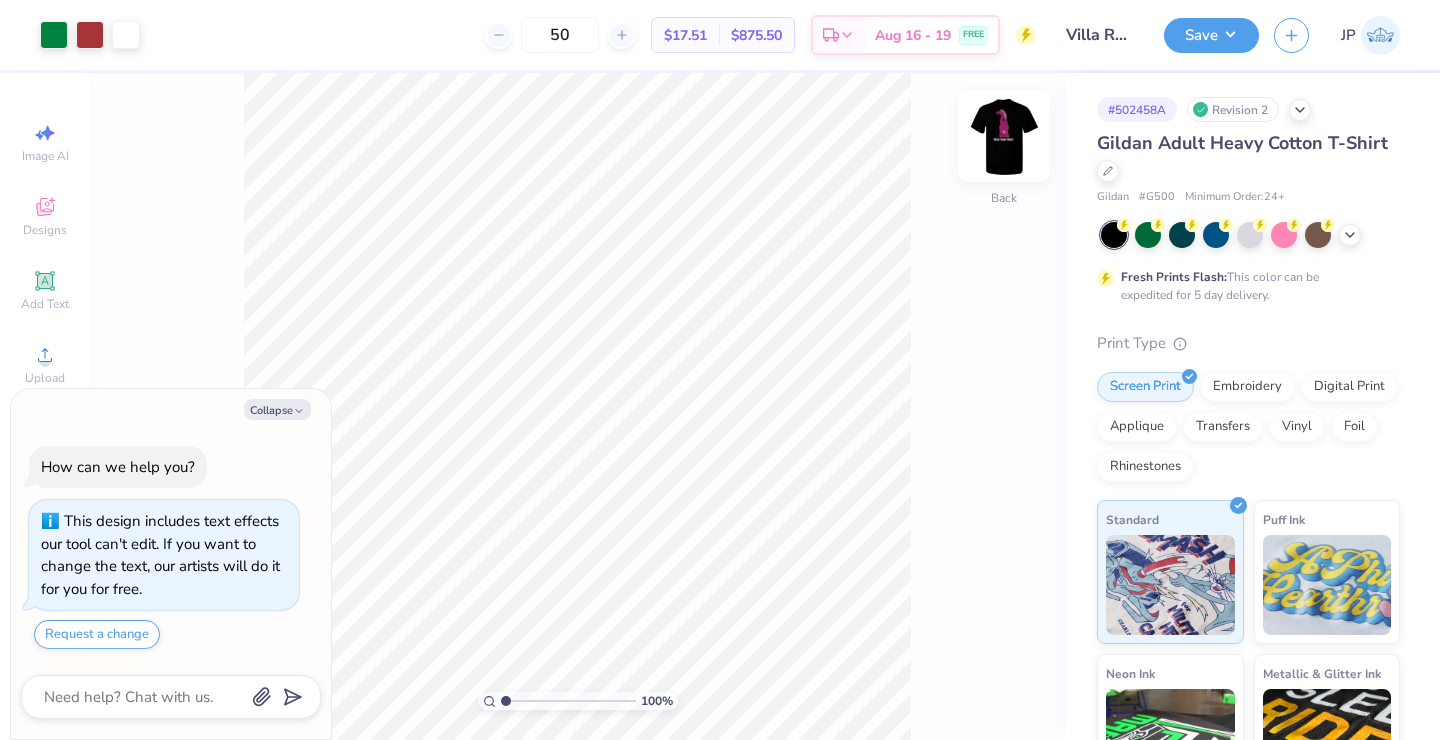 click at bounding box center (1004, 136) 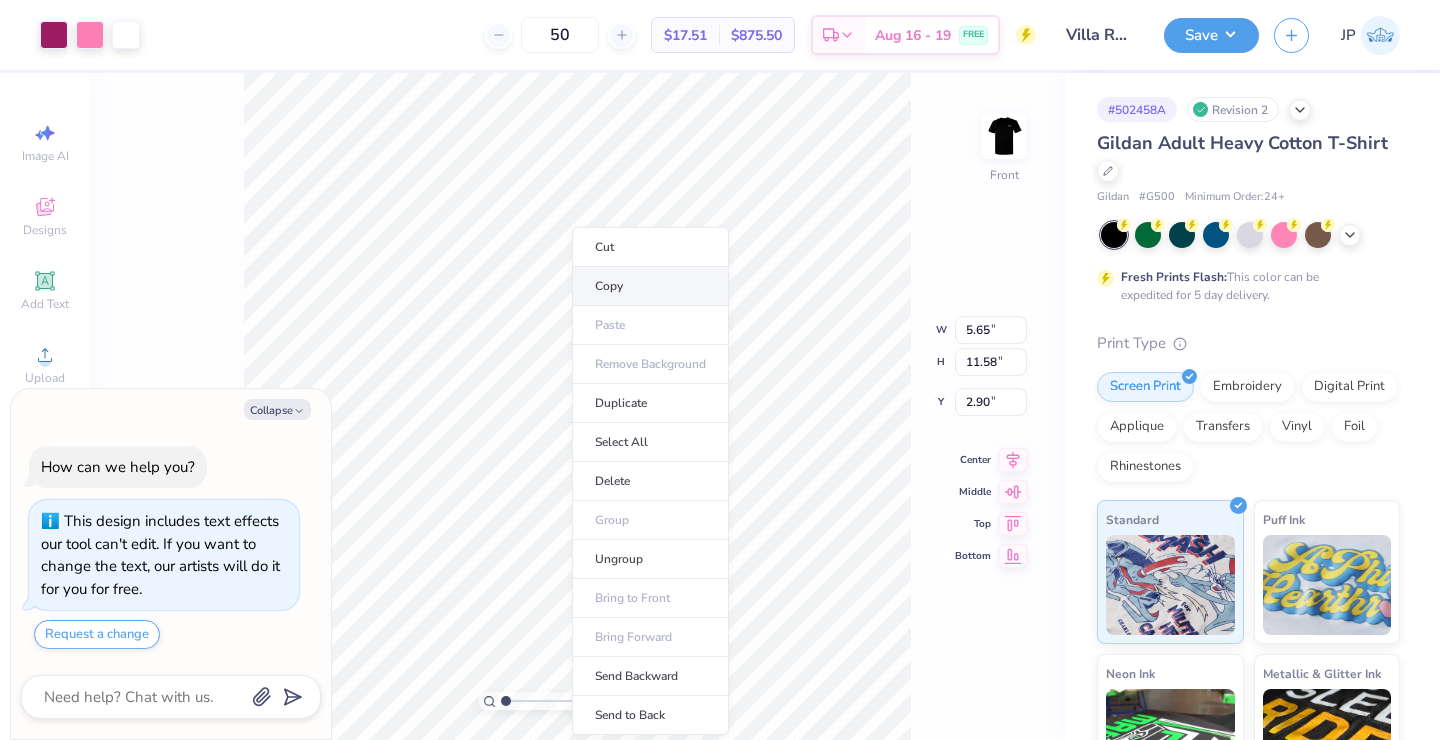 click on "Copy" at bounding box center (650, 286) 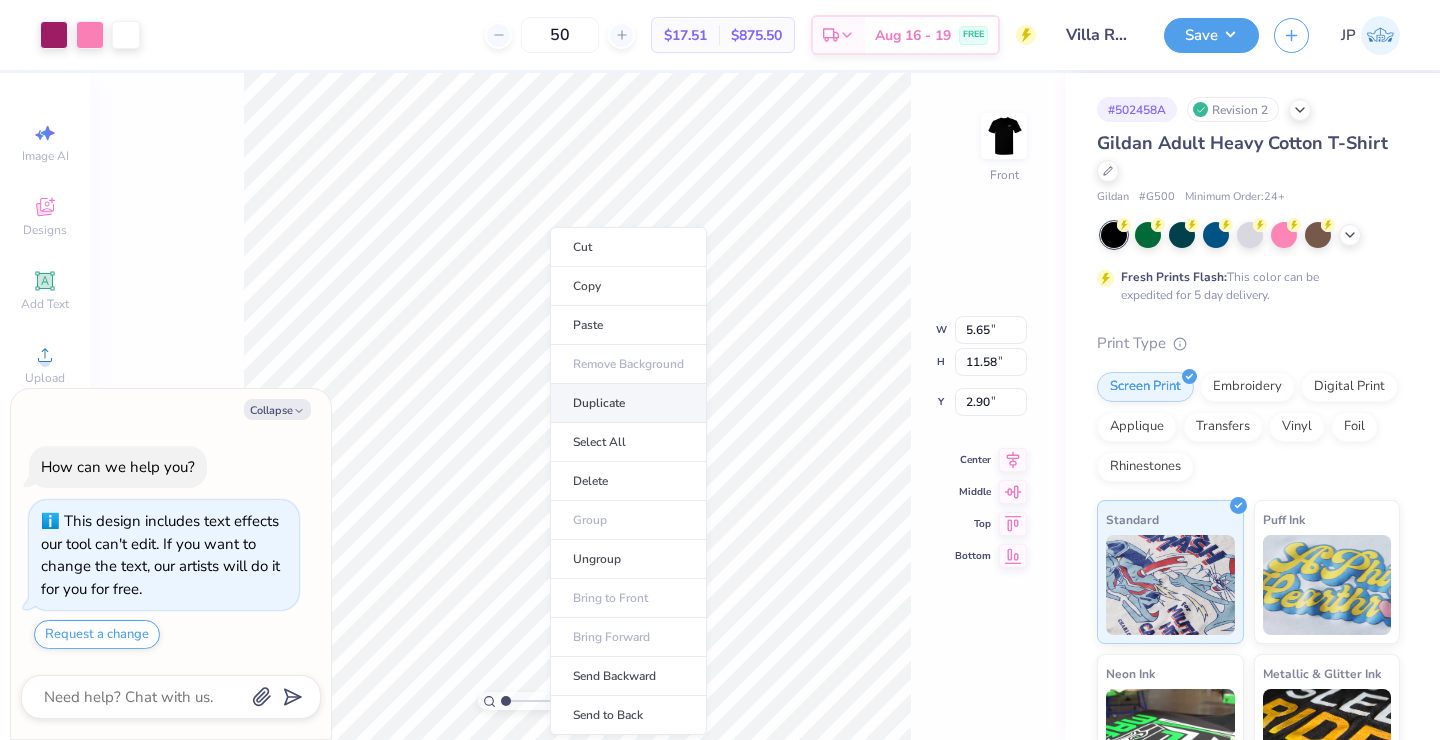 click on "Duplicate" at bounding box center (628, 403) 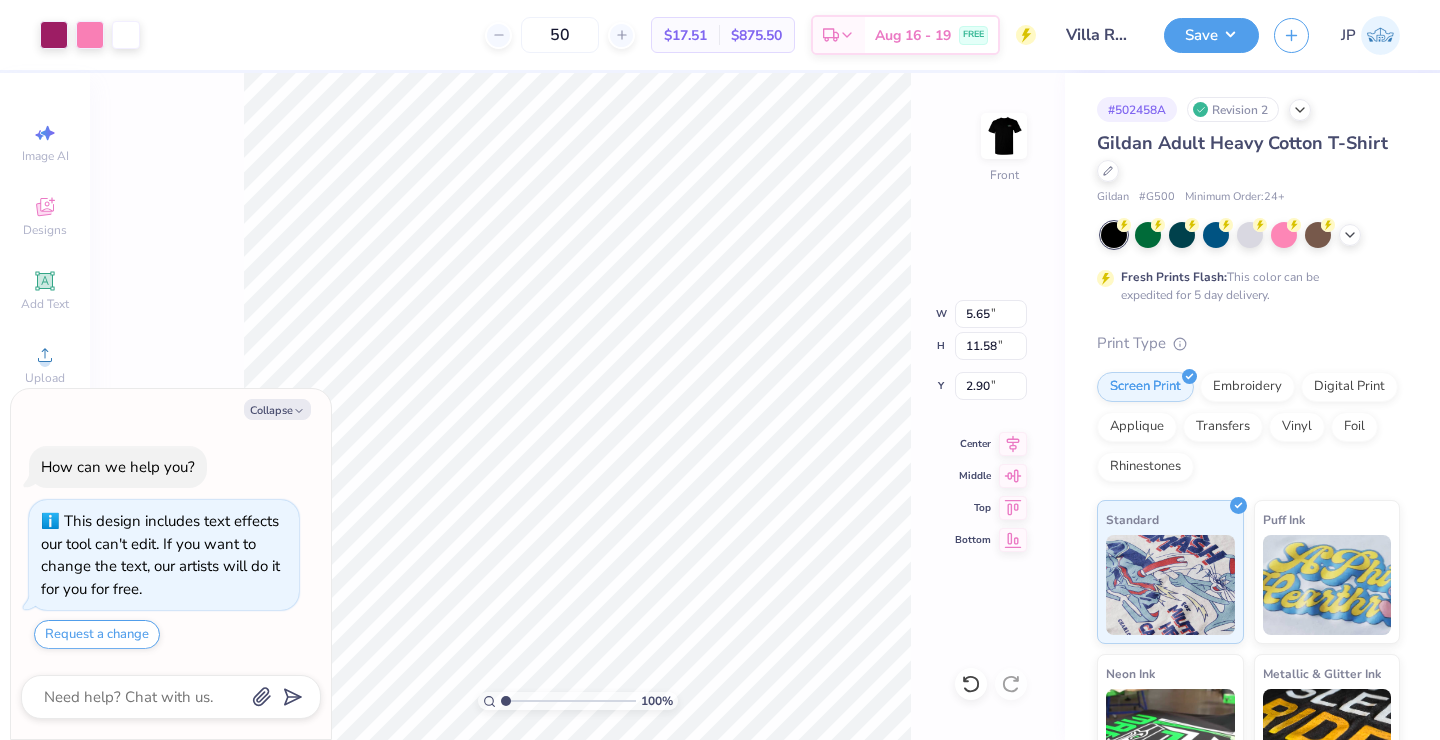 type on "x" 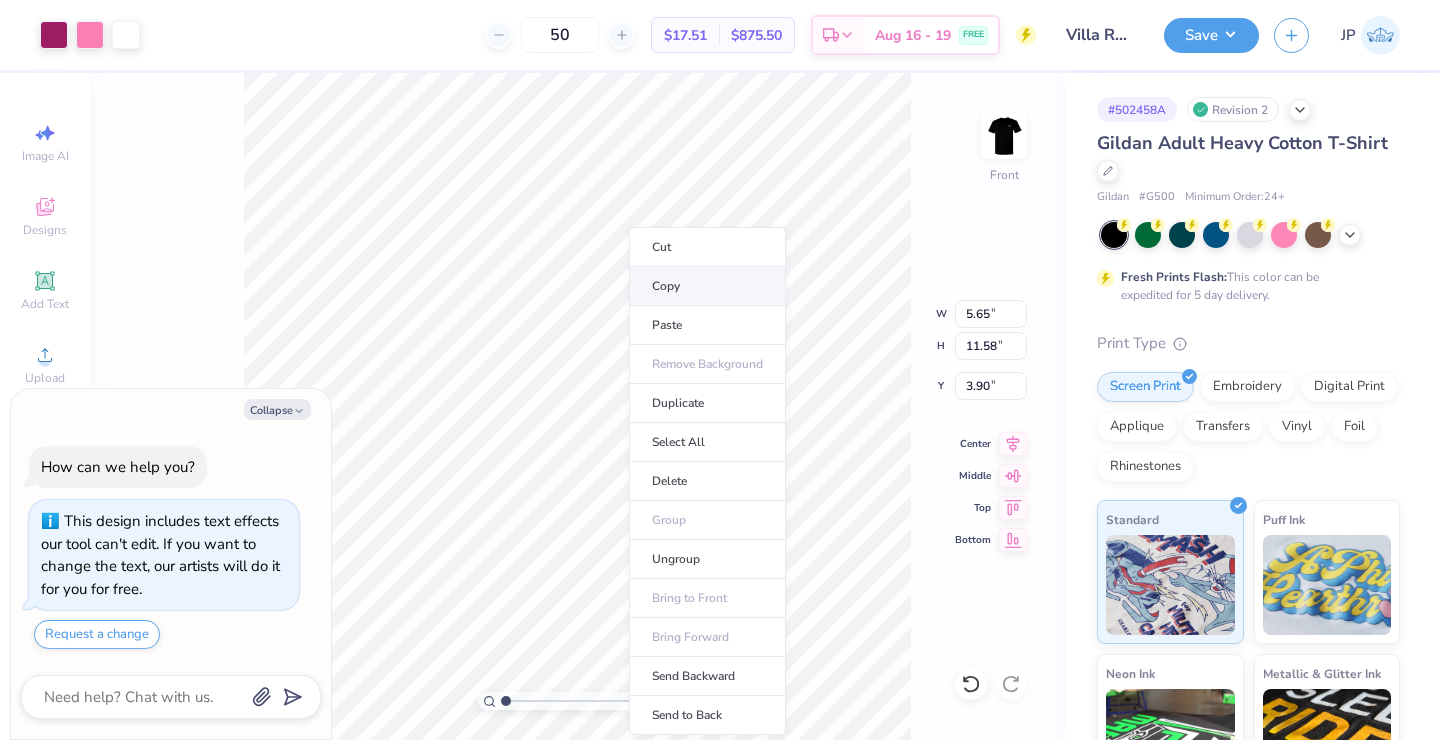 click on "Copy" at bounding box center (707, 286) 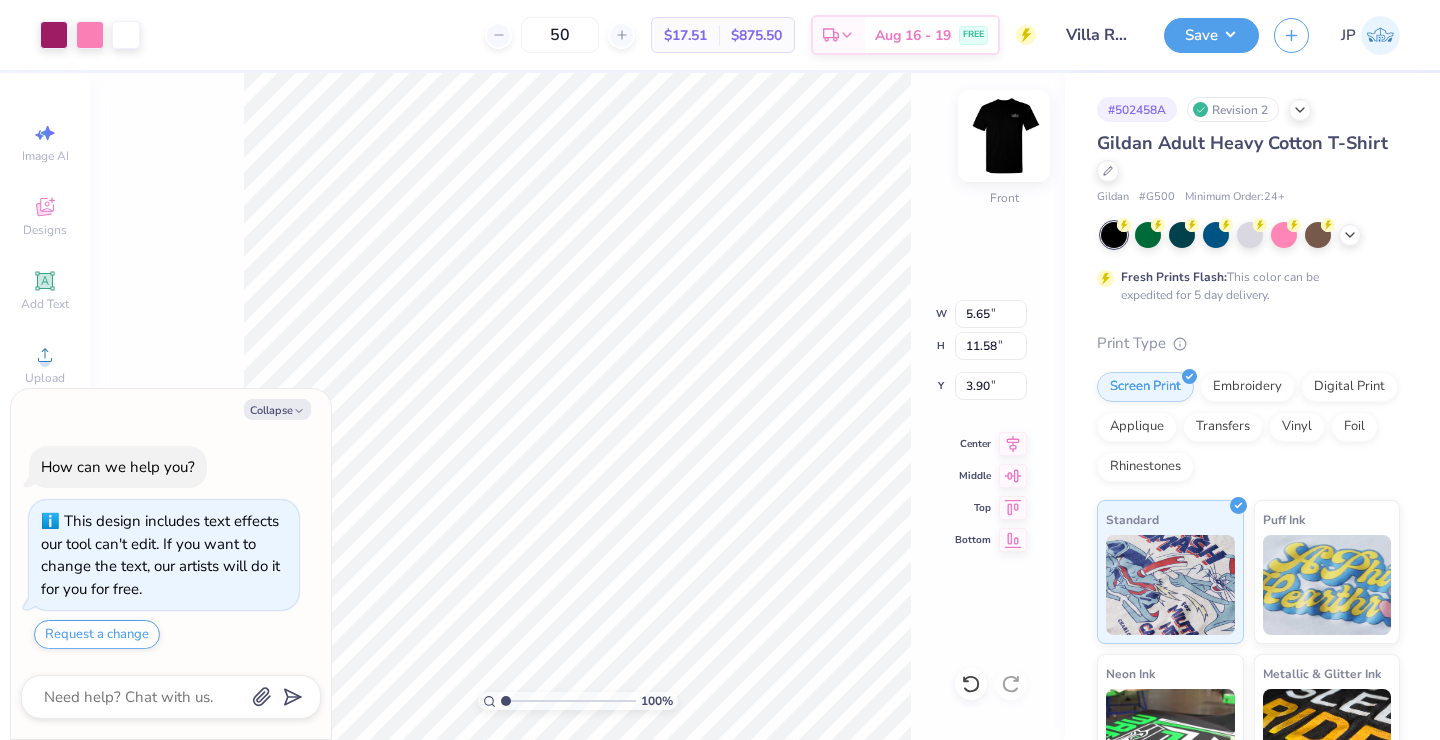 click at bounding box center [1004, 136] 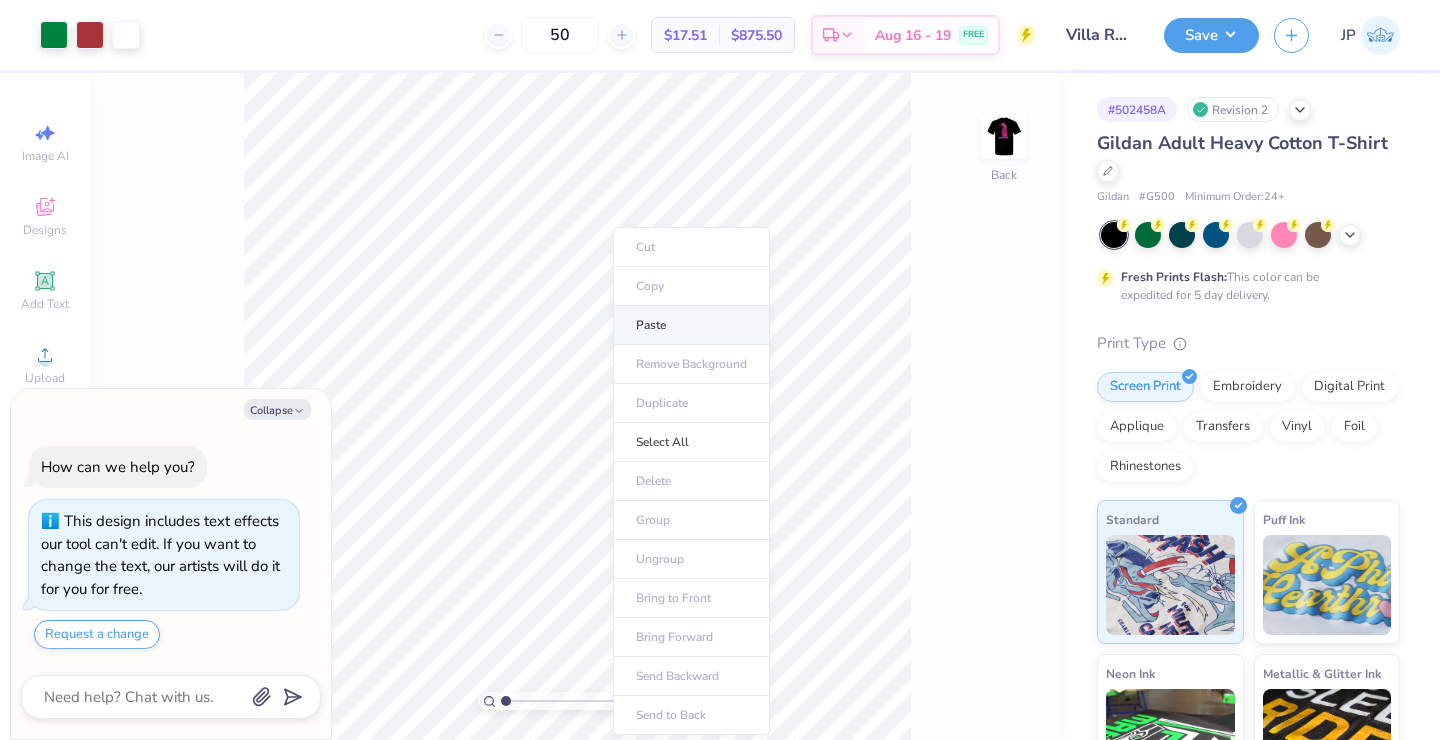 click on "Paste" at bounding box center [691, 325] 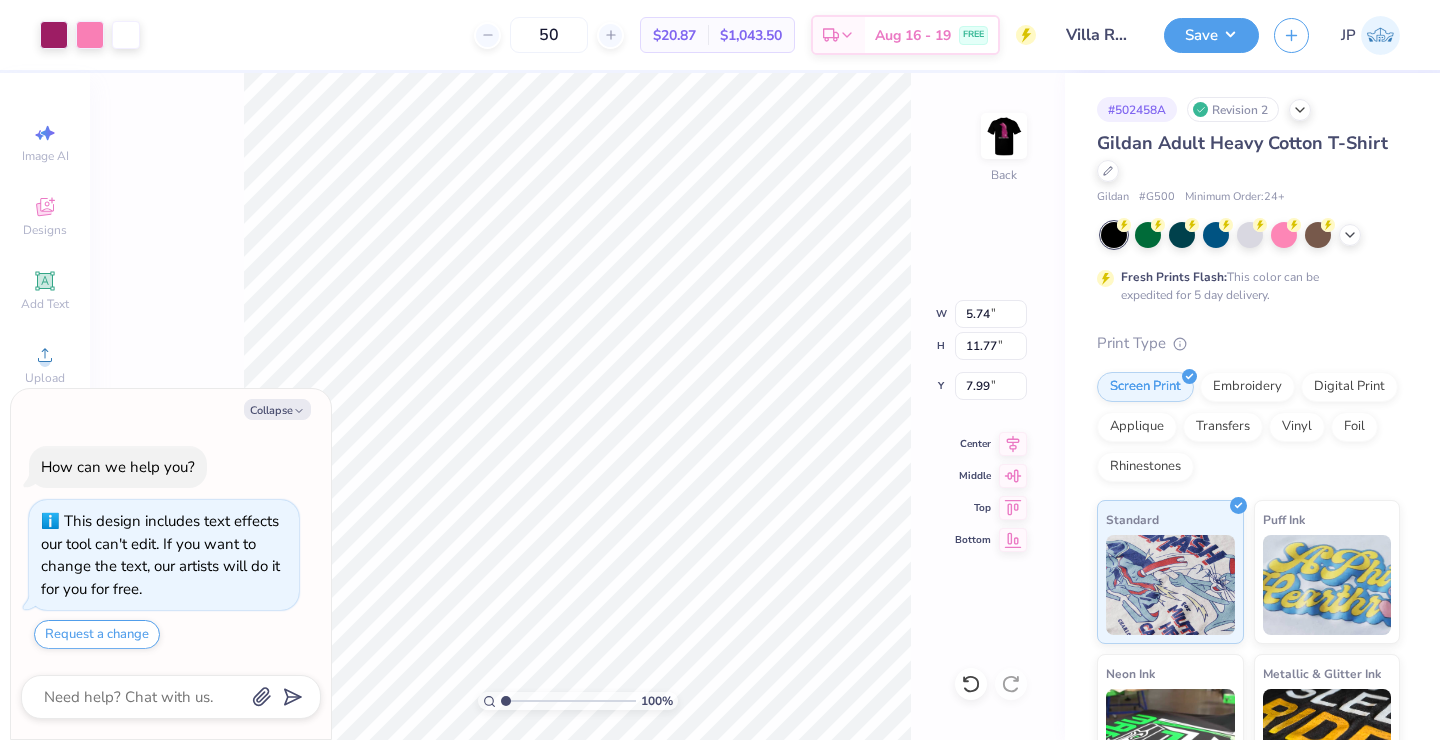 type on "x" 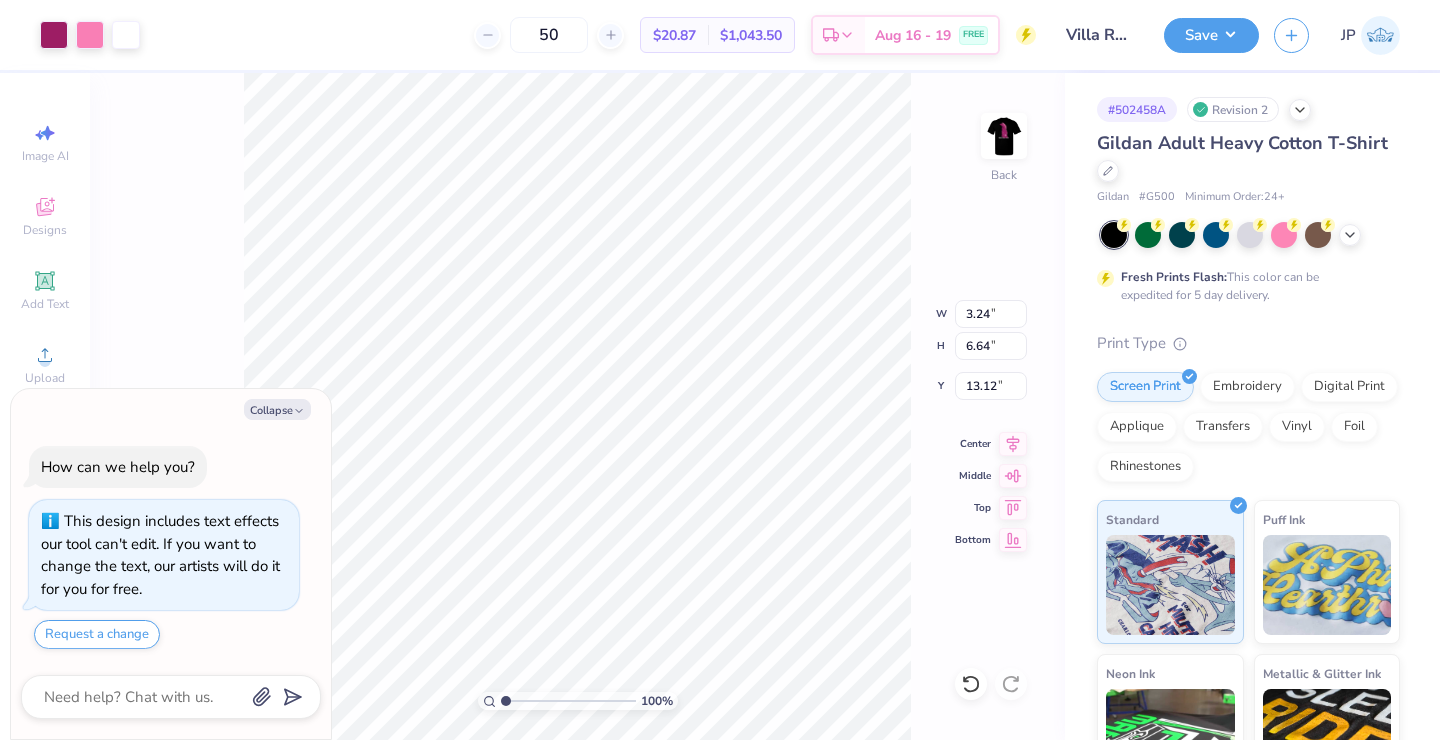type on "x" 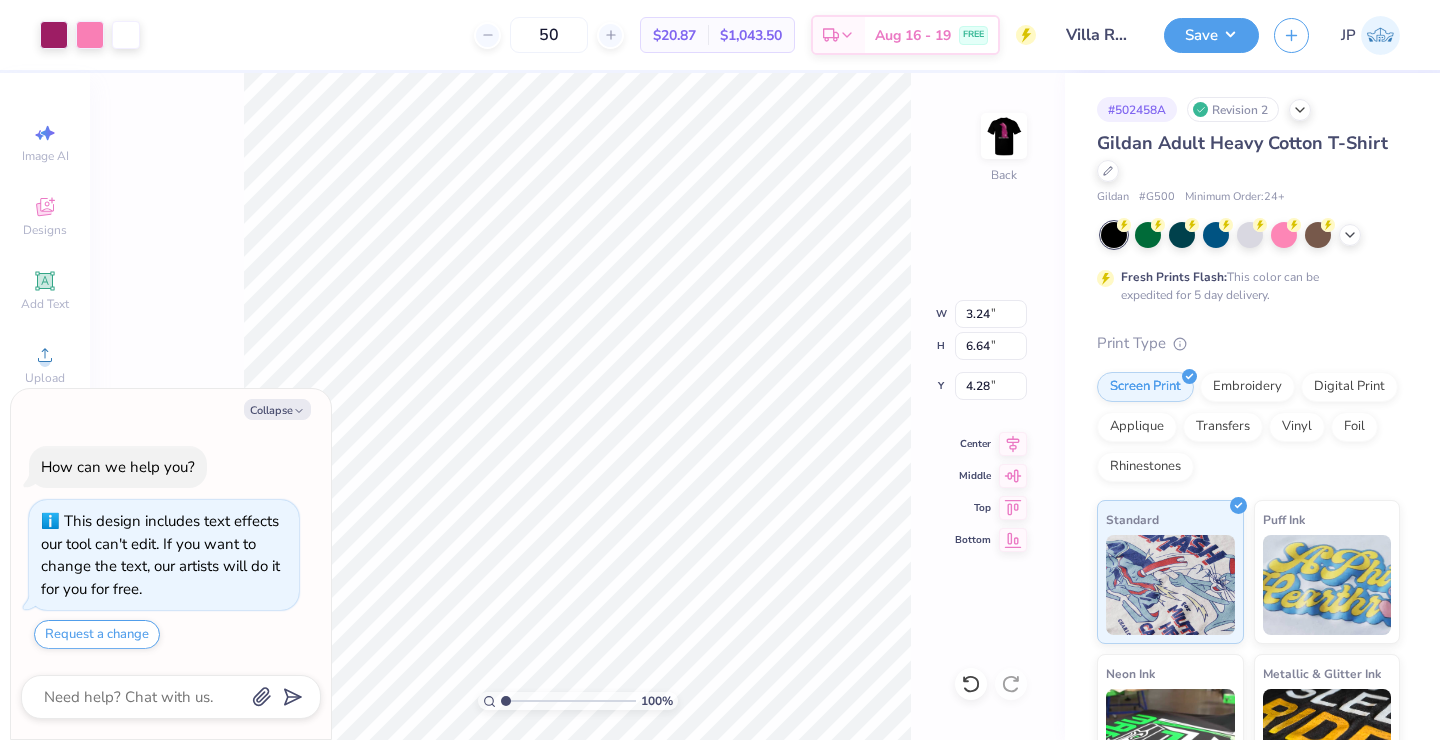 type on "x" 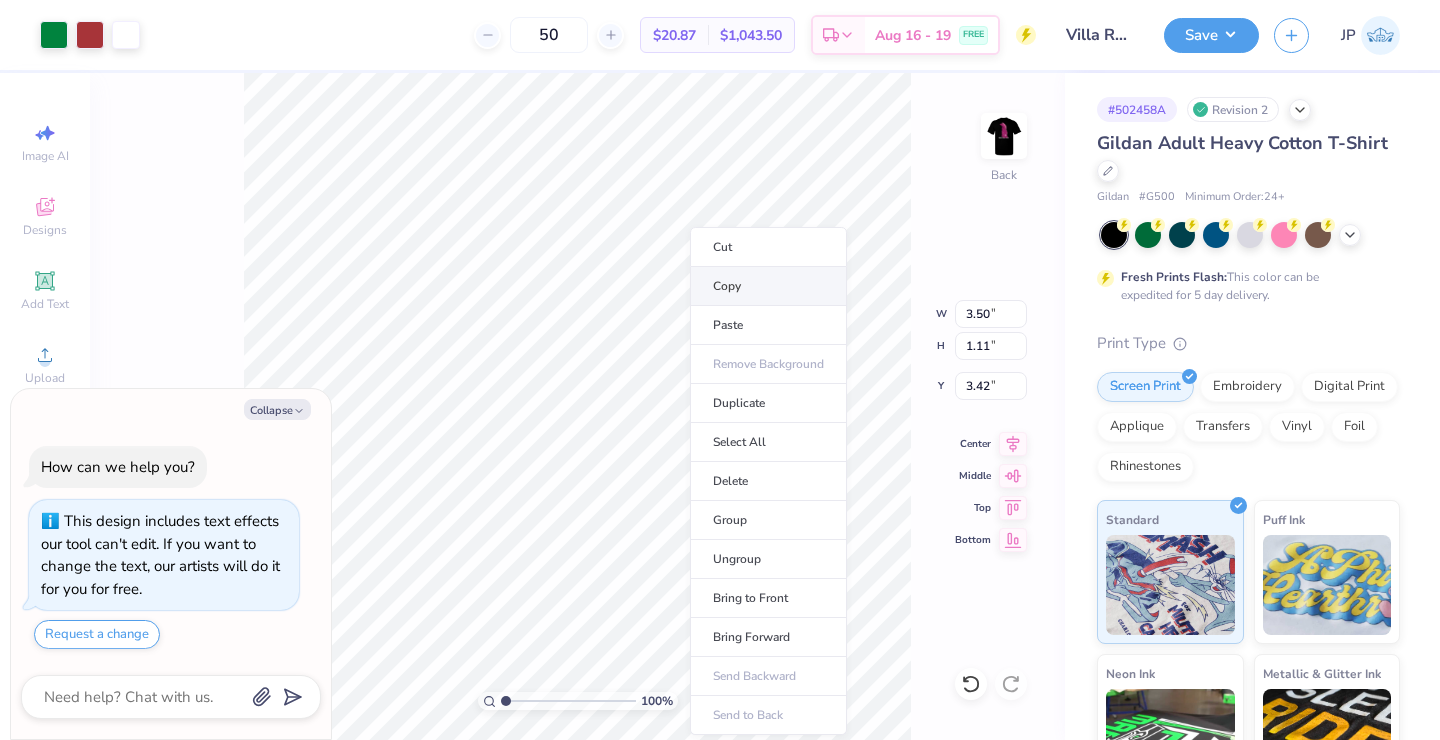 click on "Copy" at bounding box center [768, 286] 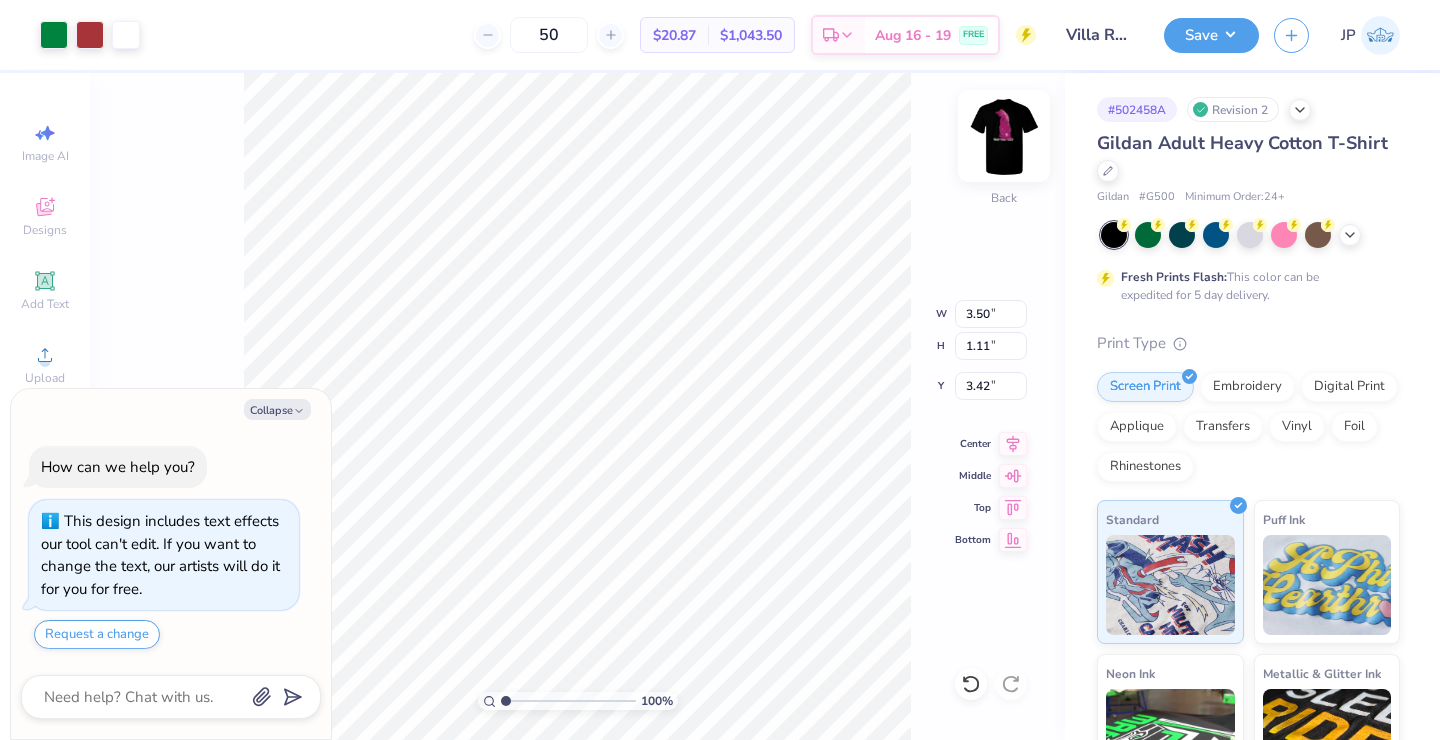click at bounding box center (1004, 136) 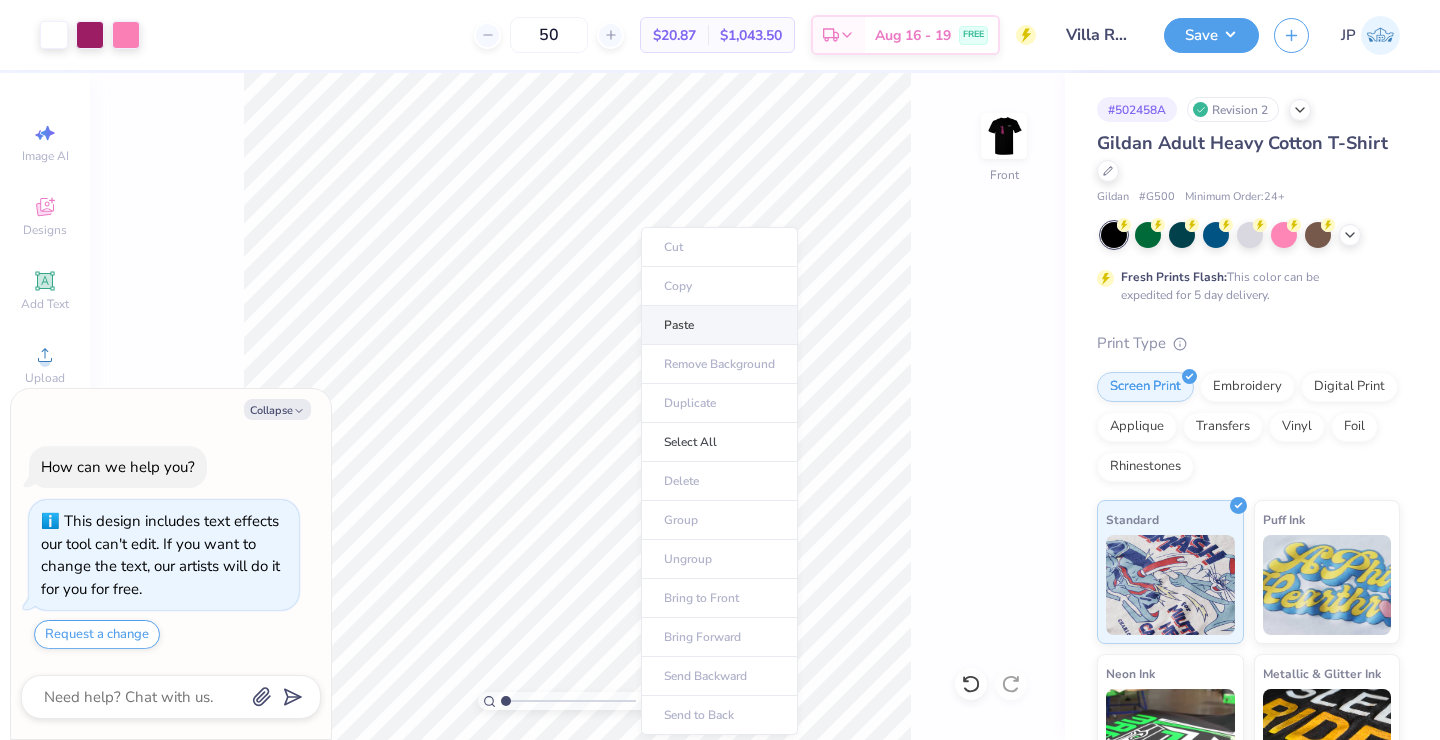 click on "Paste" at bounding box center [719, 325] 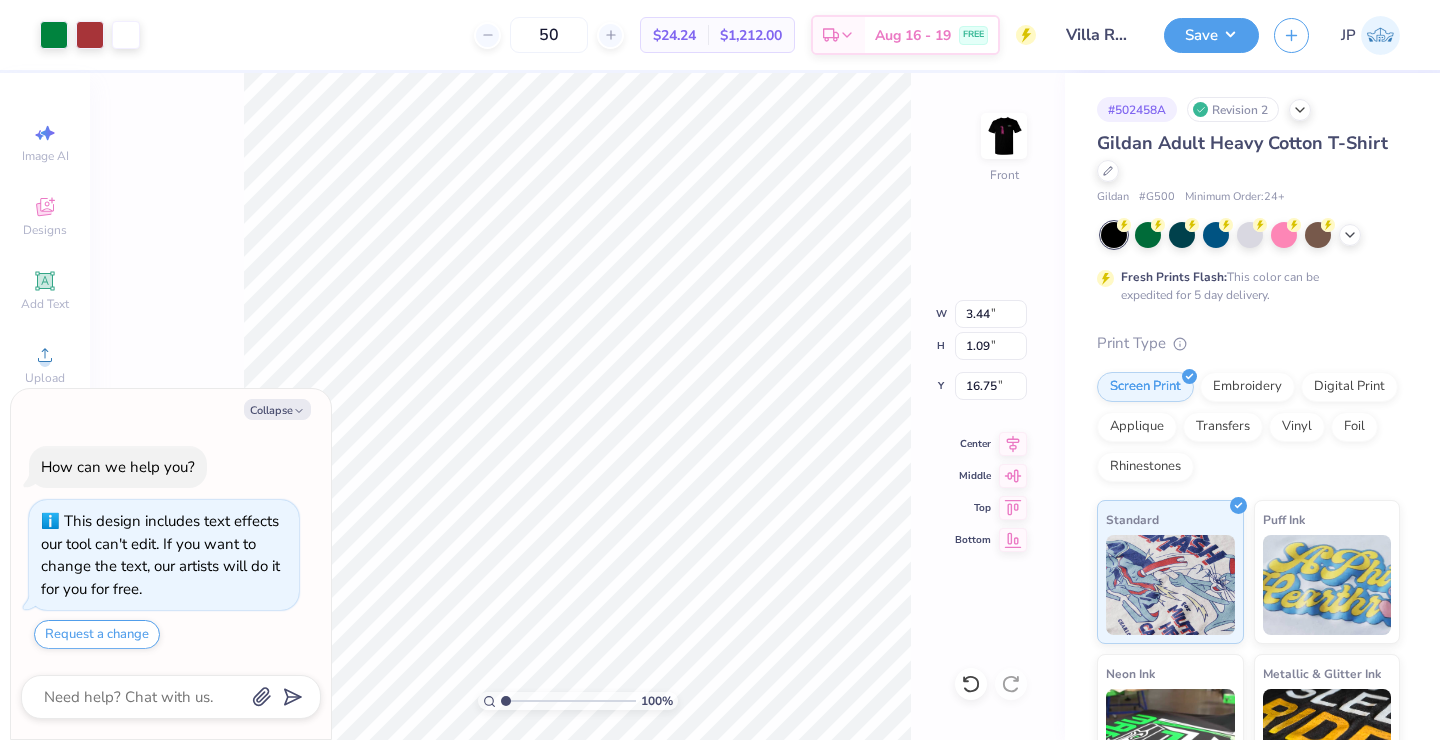 type on "x" 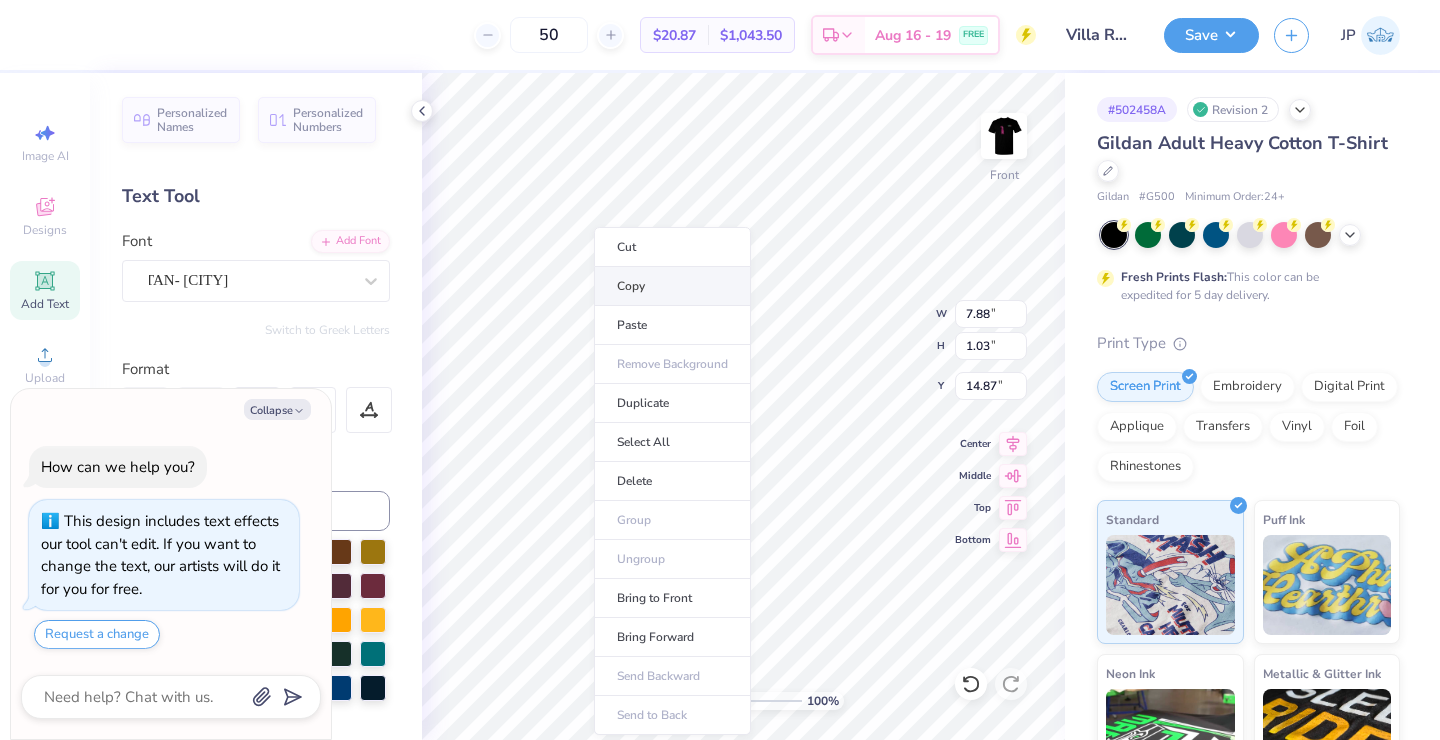 click on "Copy" at bounding box center [672, 286] 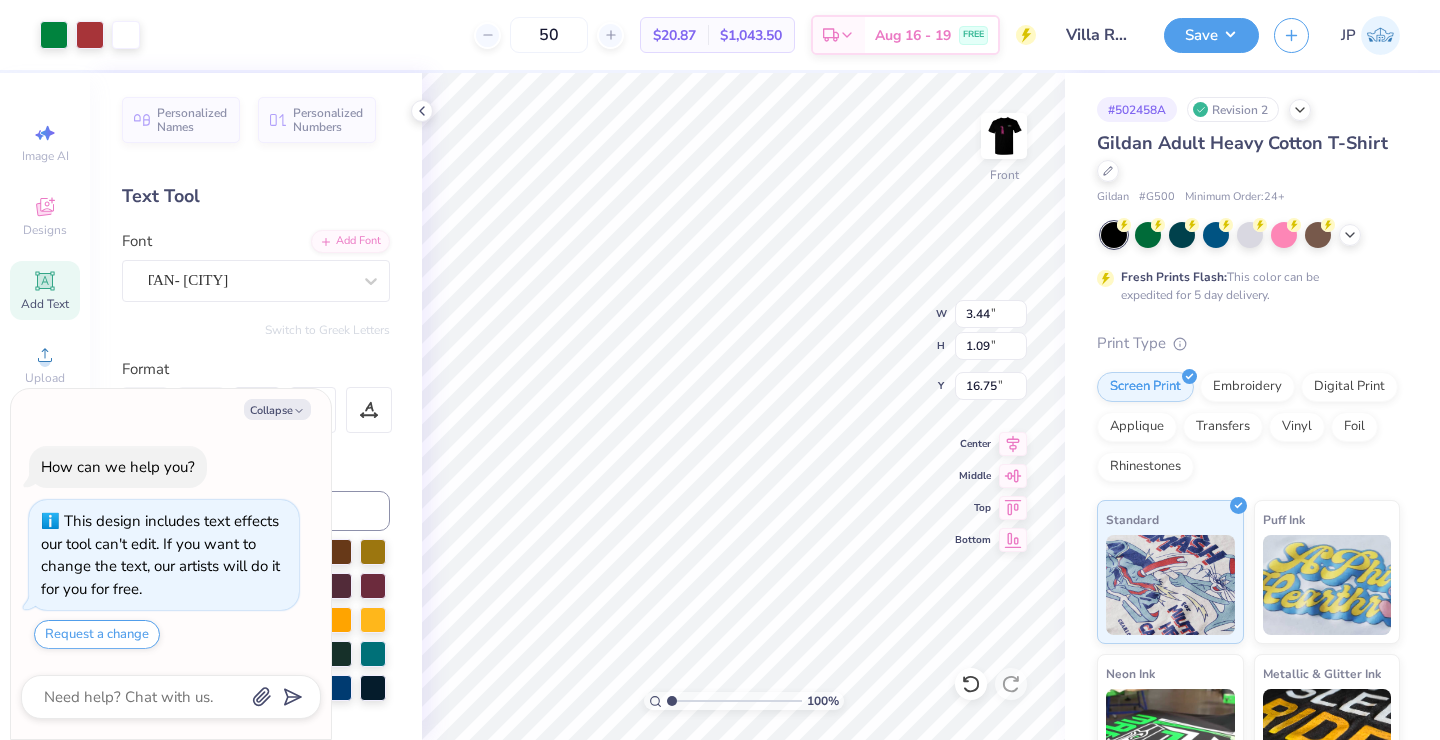 type on "x" 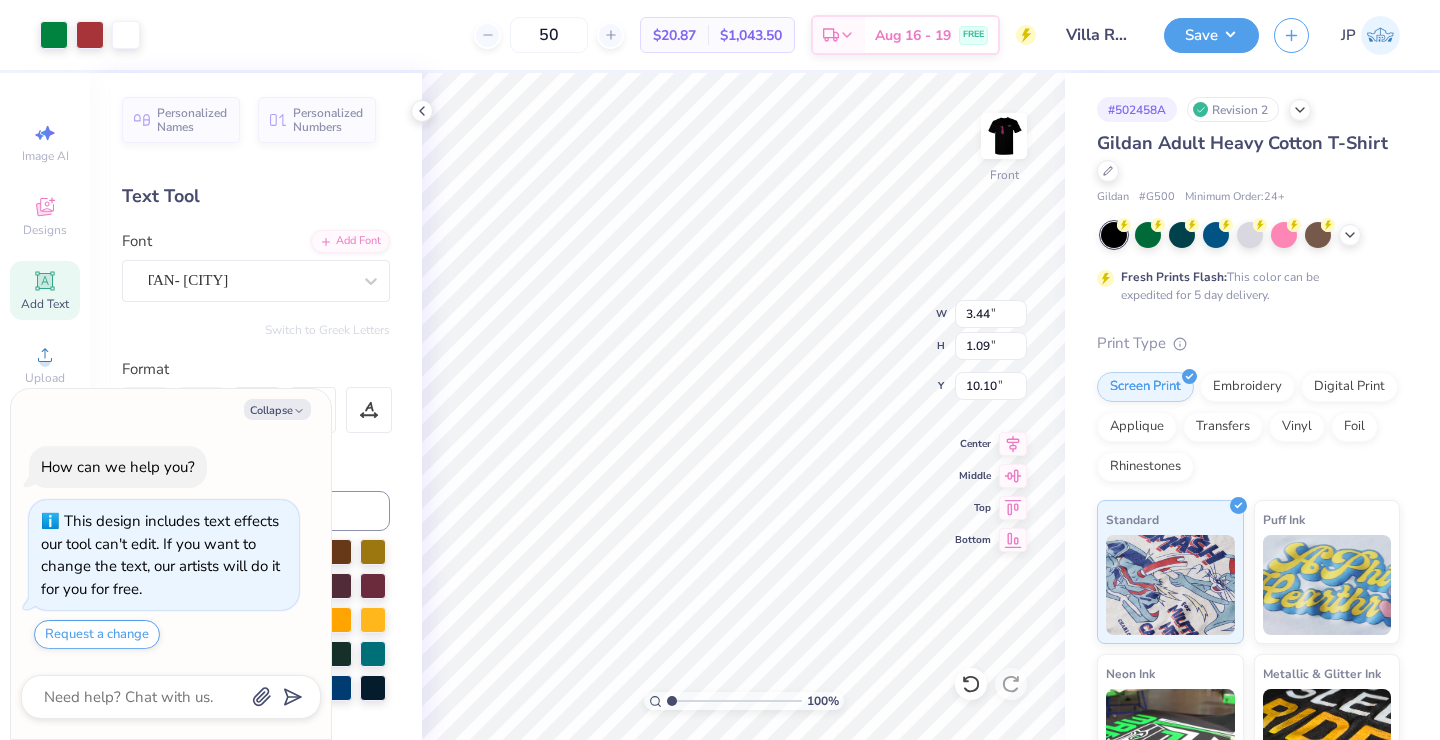 type on "x" 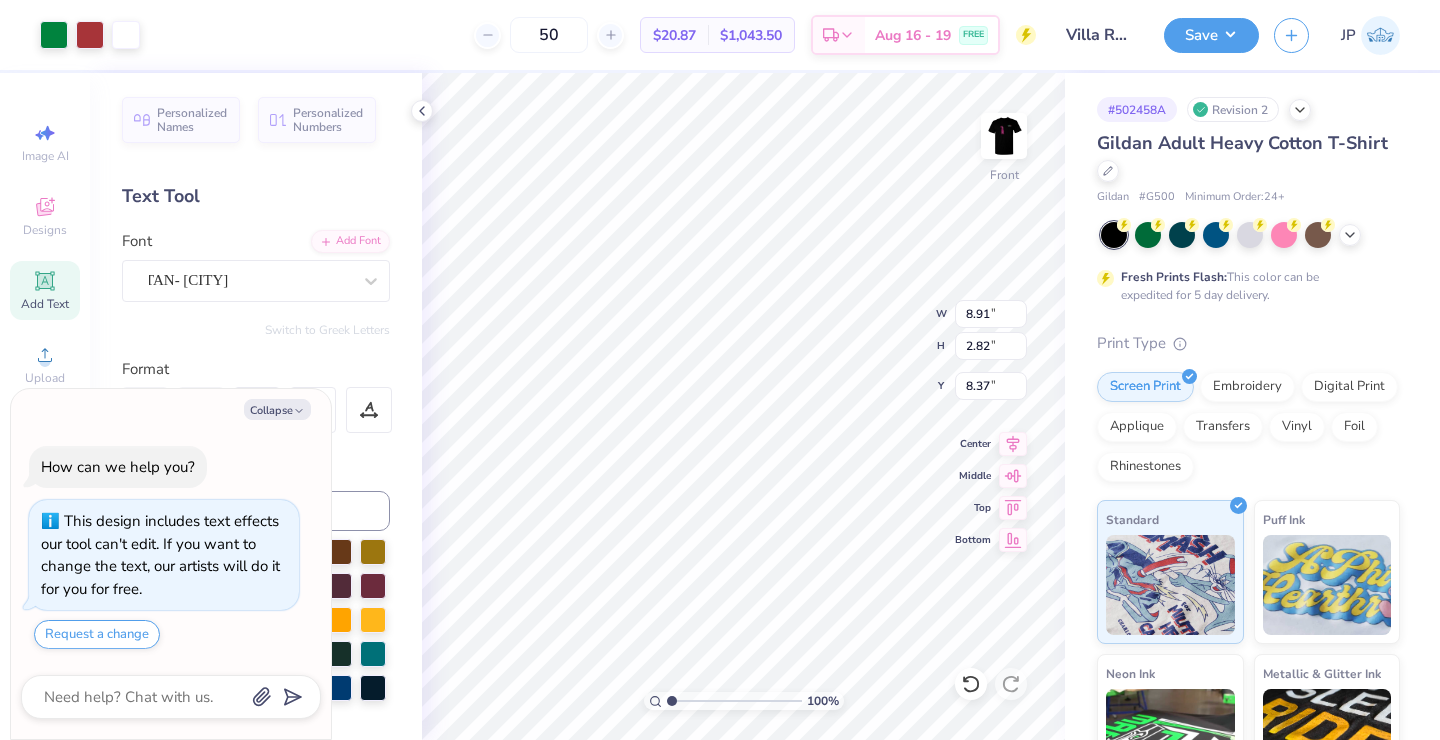 type on "x" 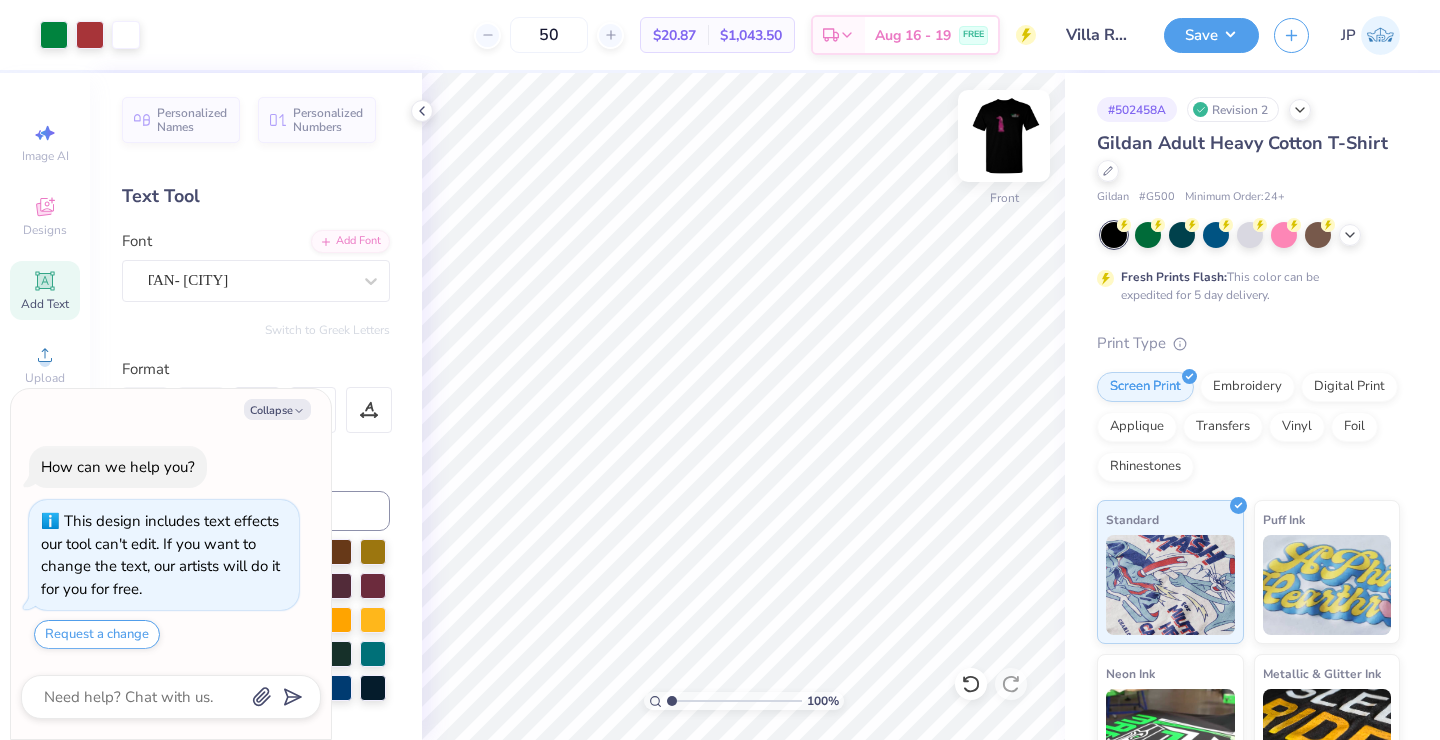 click at bounding box center (1004, 136) 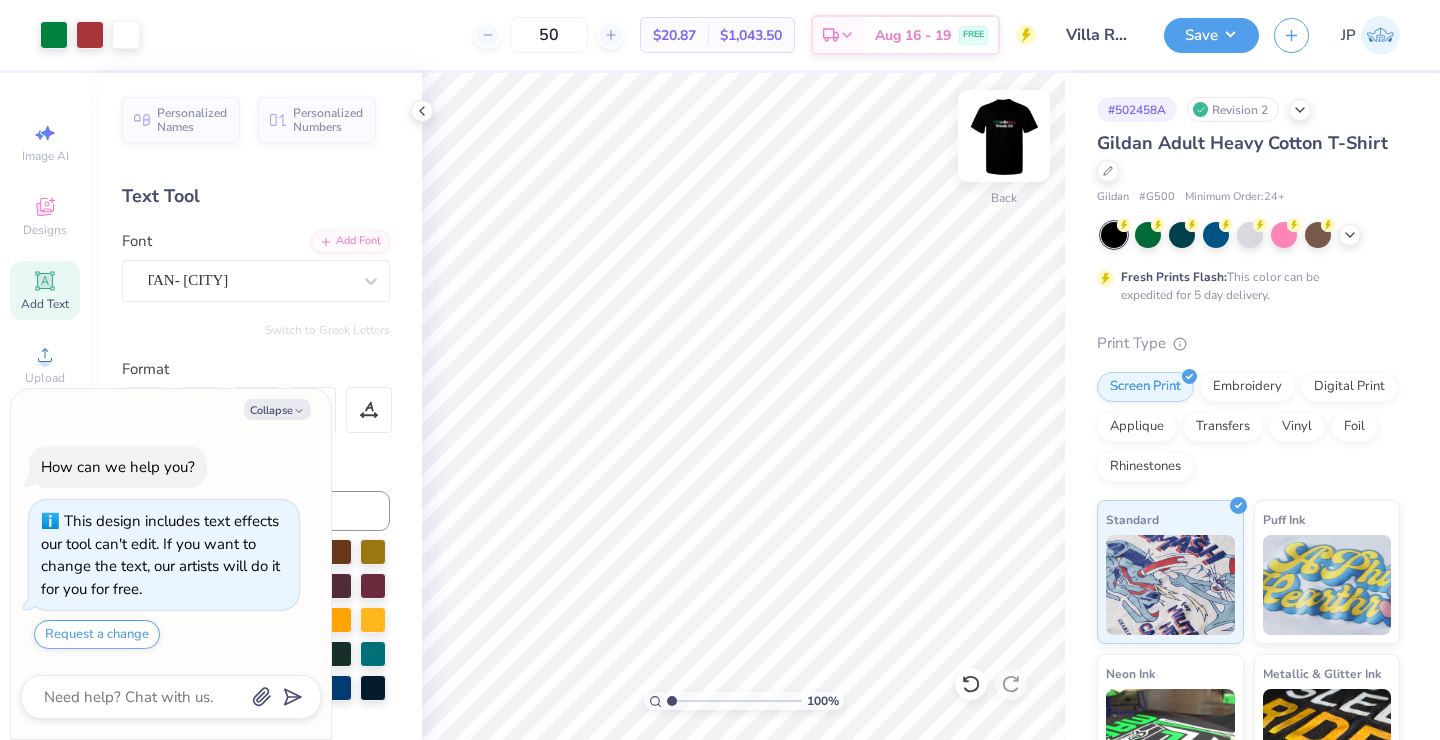 click at bounding box center [1004, 136] 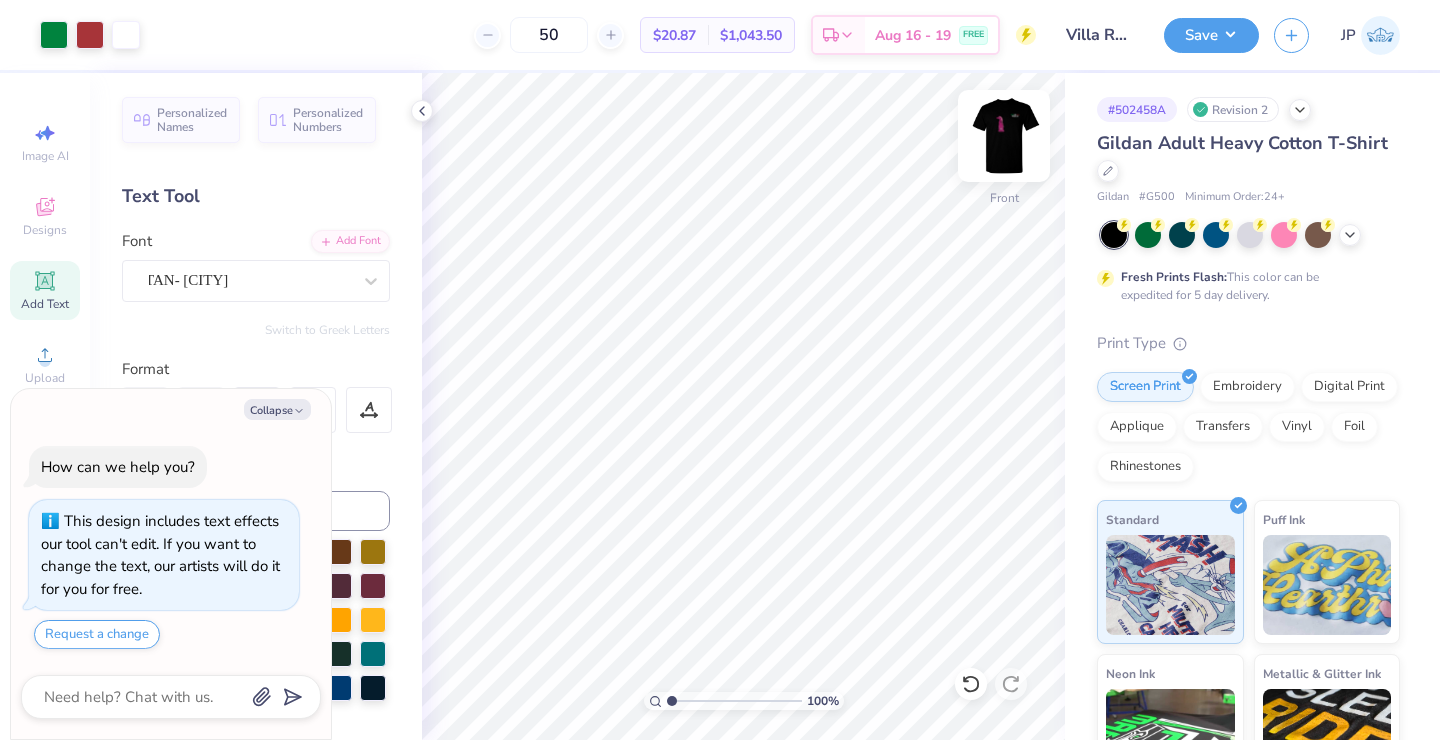 click at bounding box center [1004, 136] 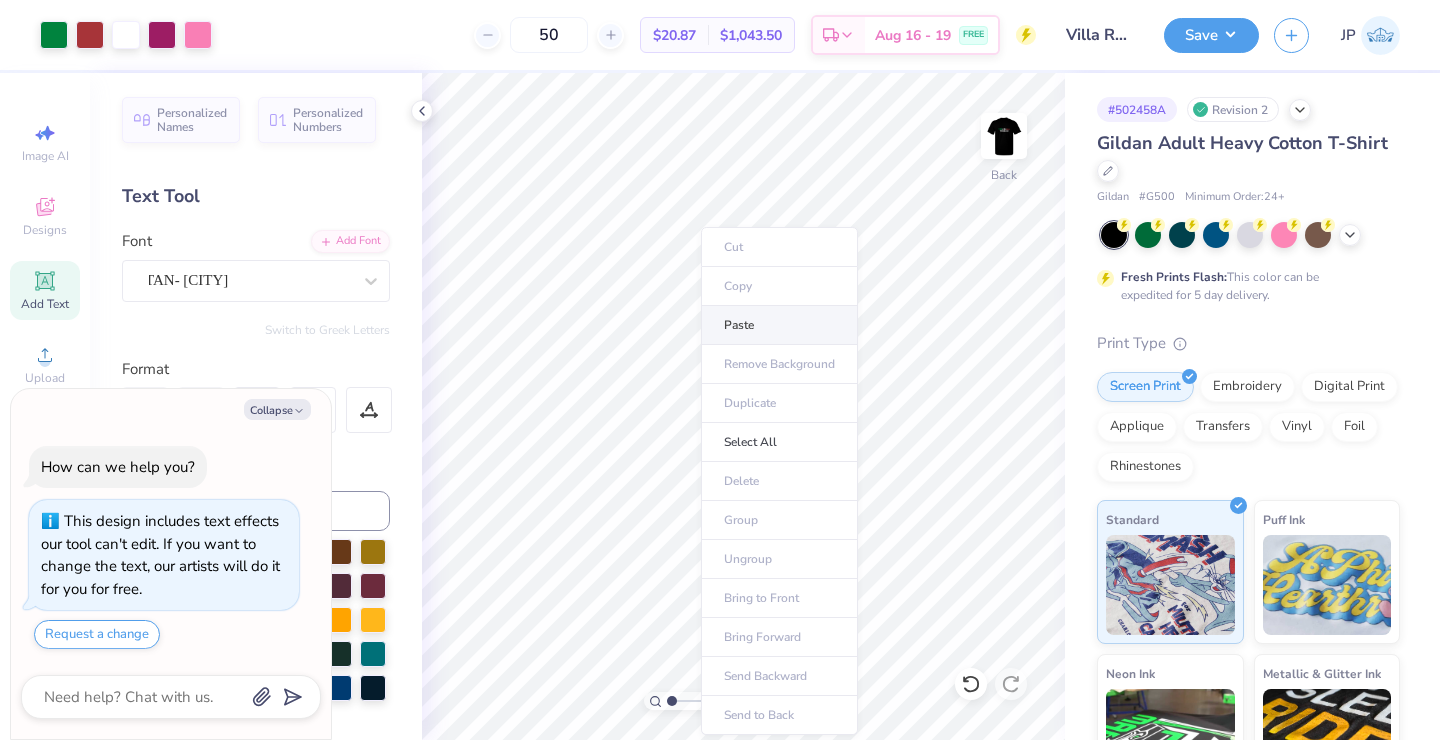 click on "Paste" at bounding box center [779, 325] 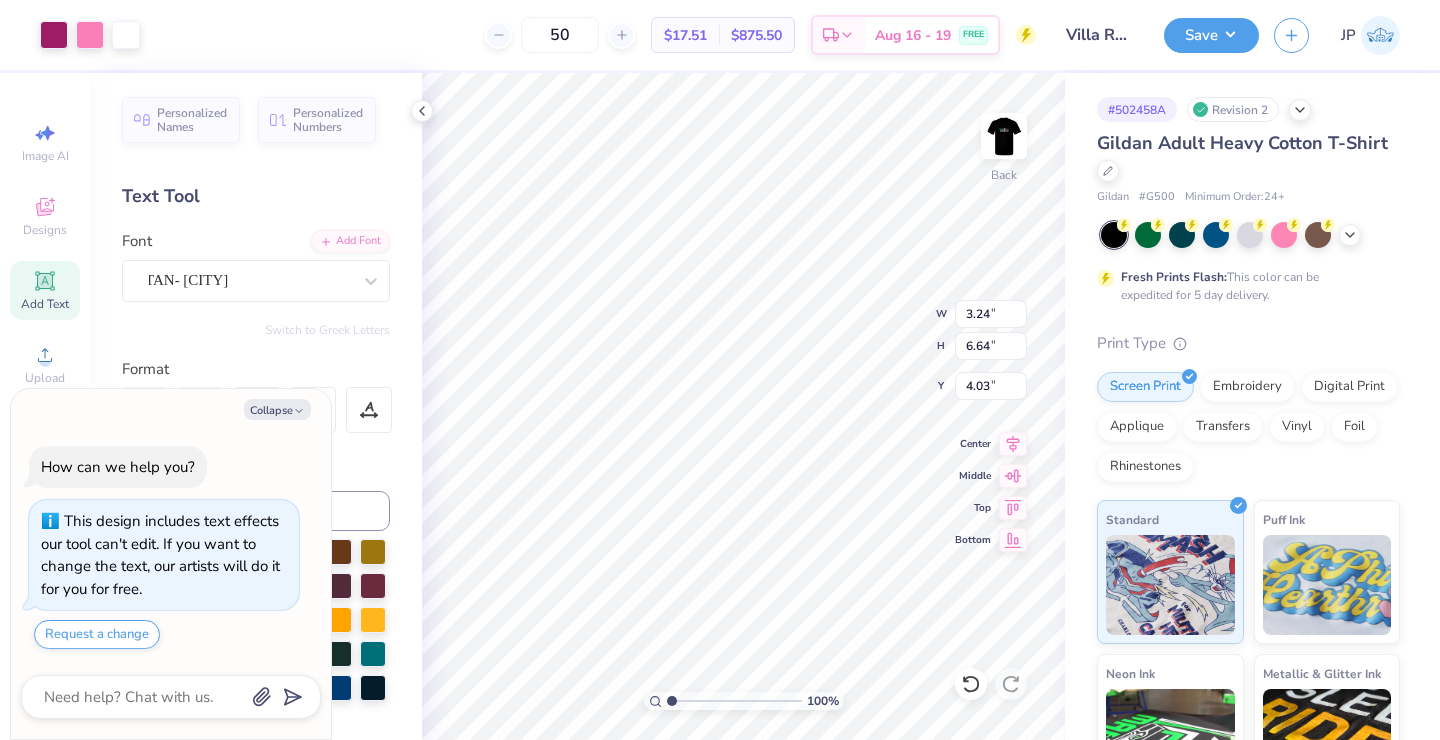 type on "x" 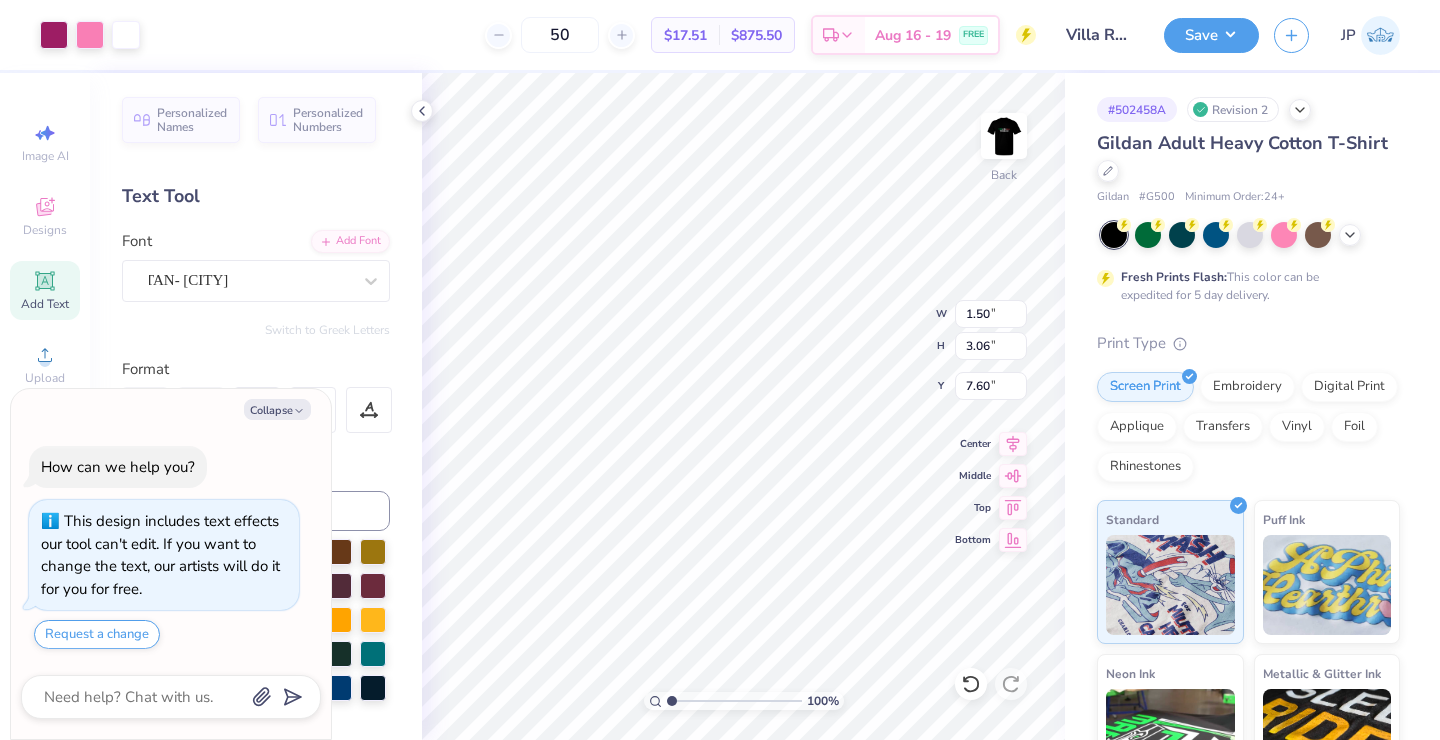 type on "x" 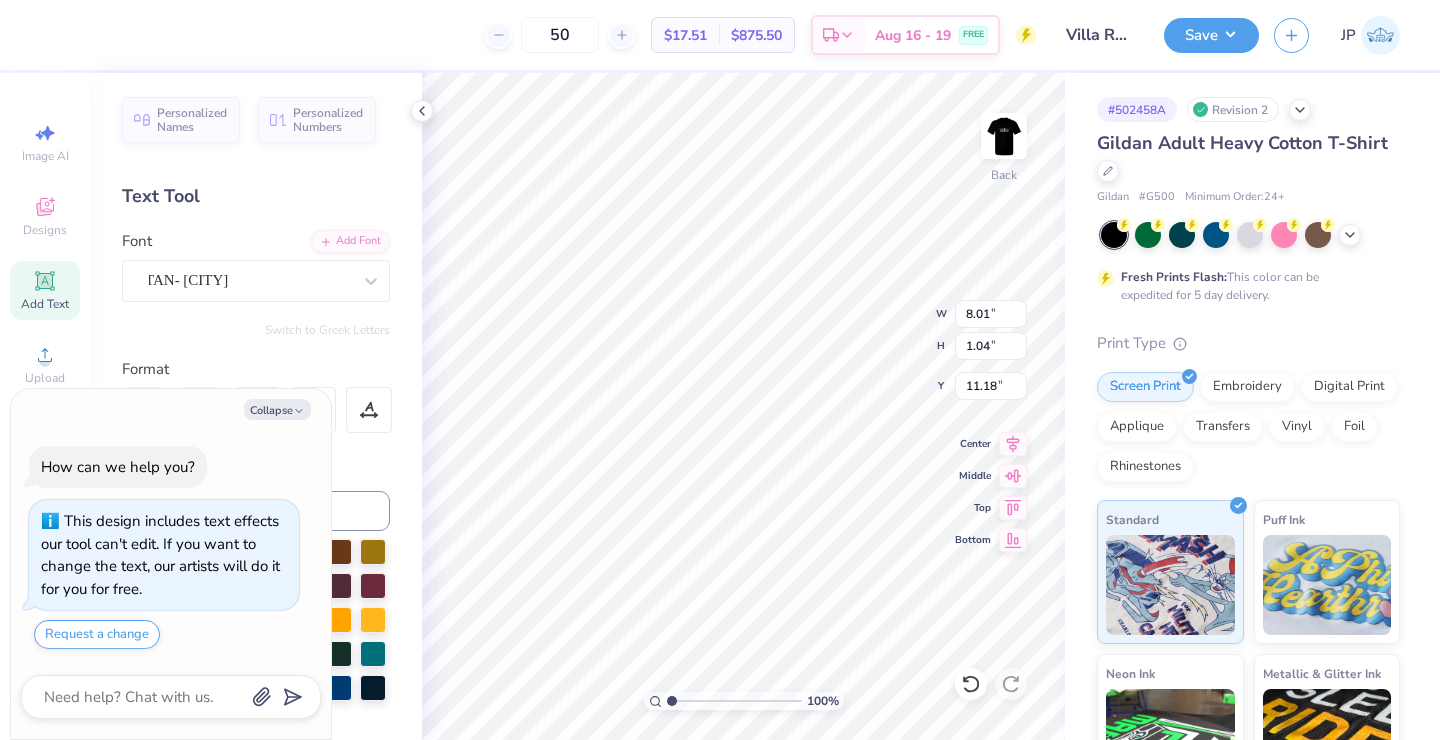 type on "x" 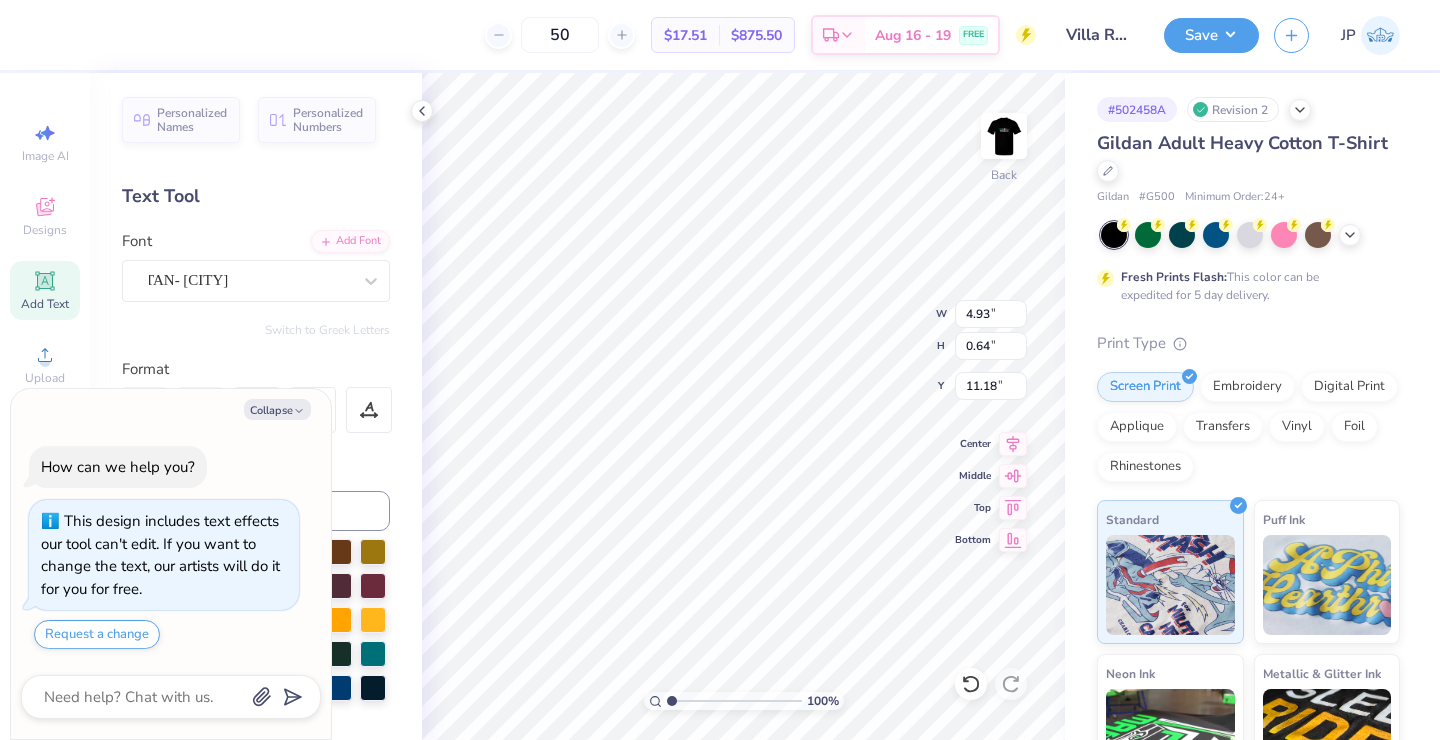 type on "x" 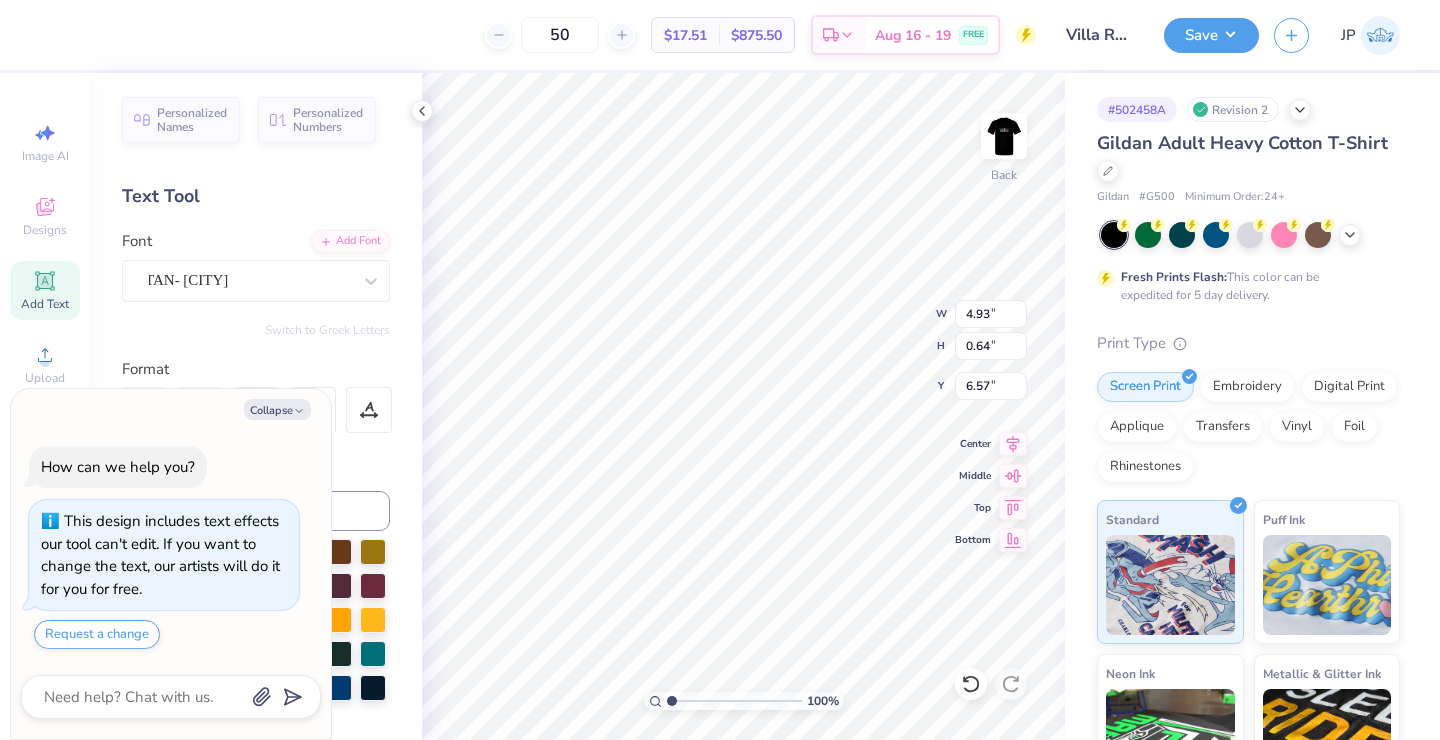 type on "x" 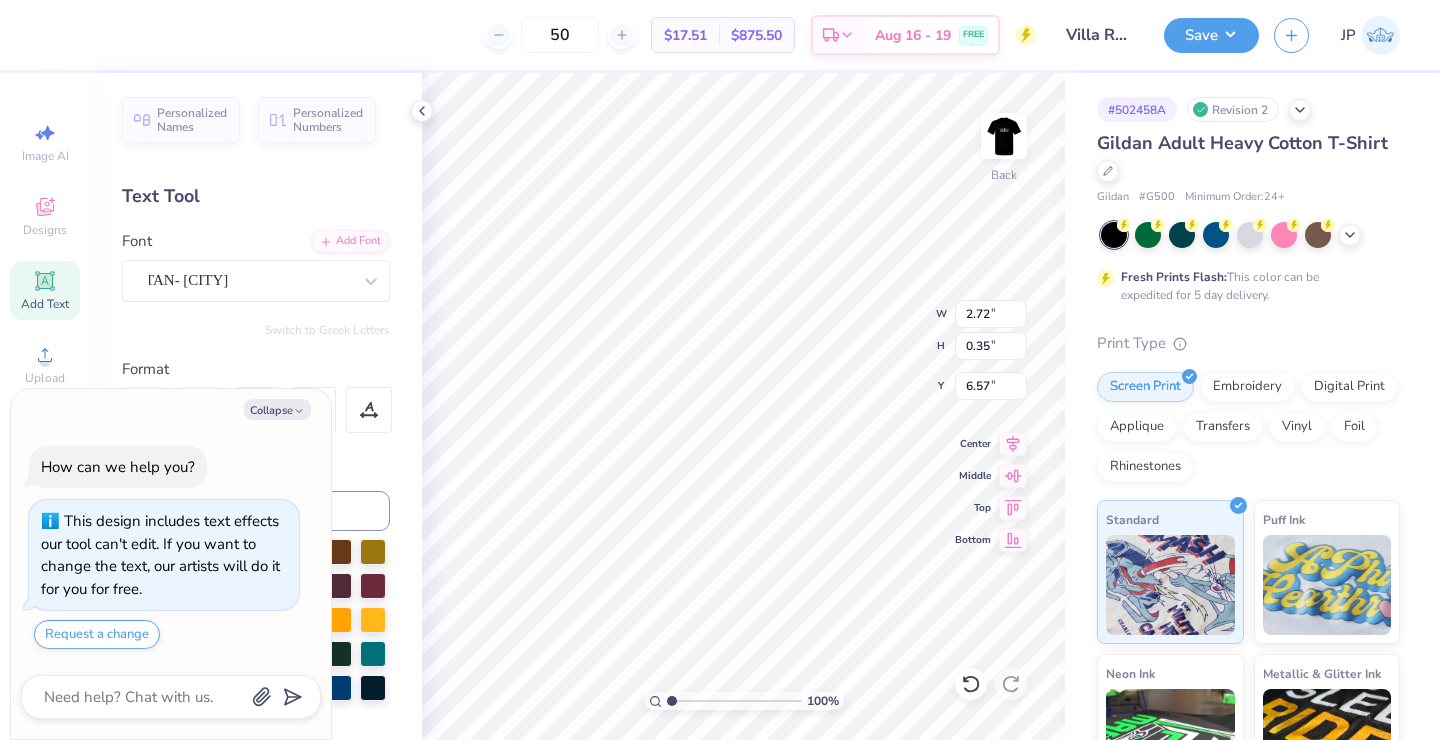 type on "x" 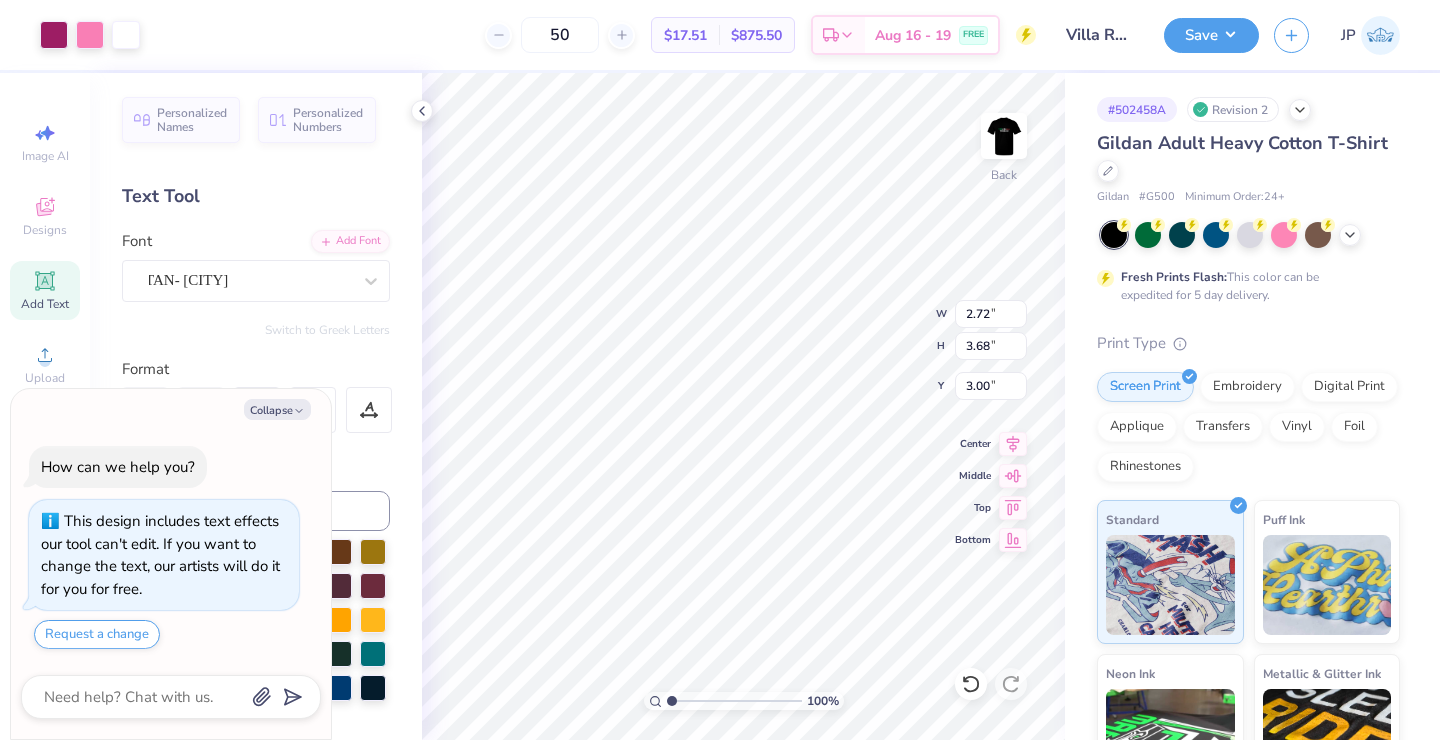 type on "x" 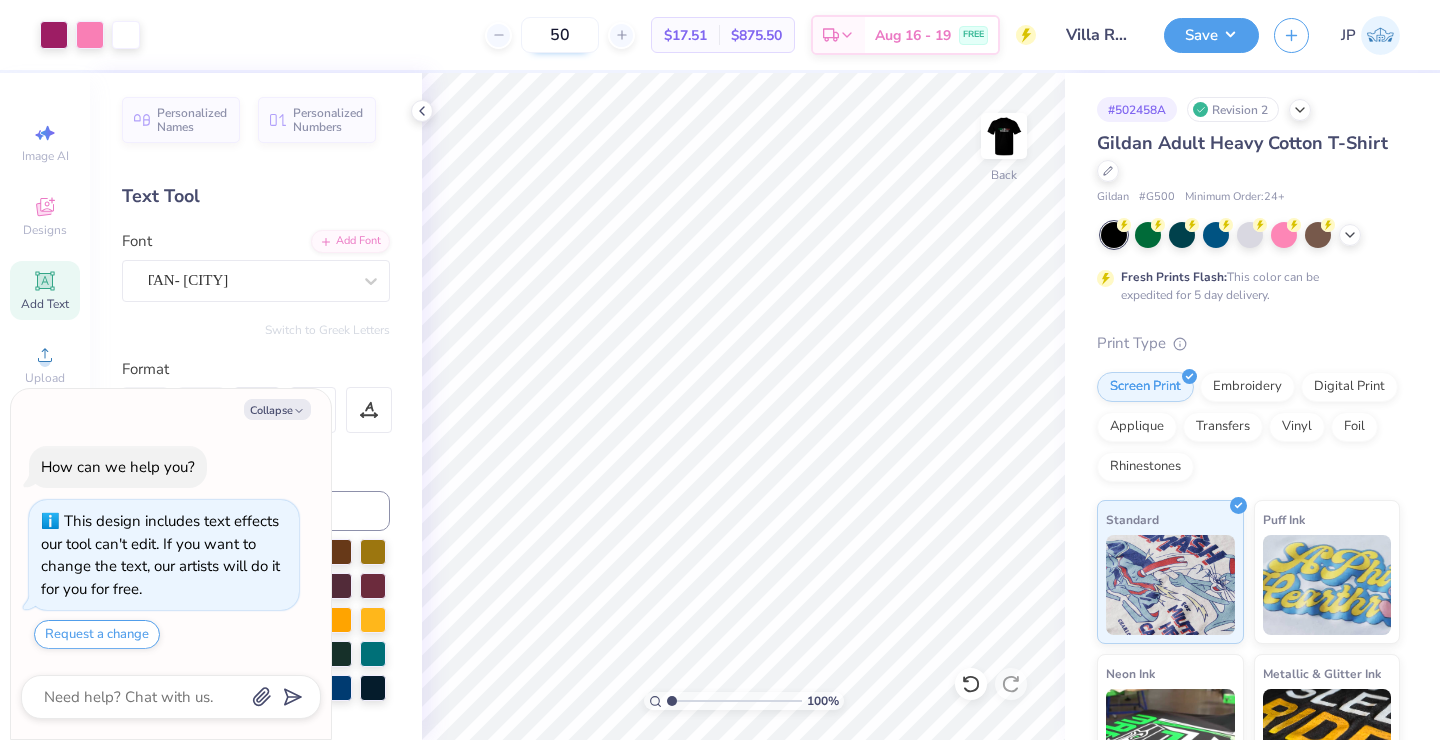 click on "50" at bounding box center (560, 35) 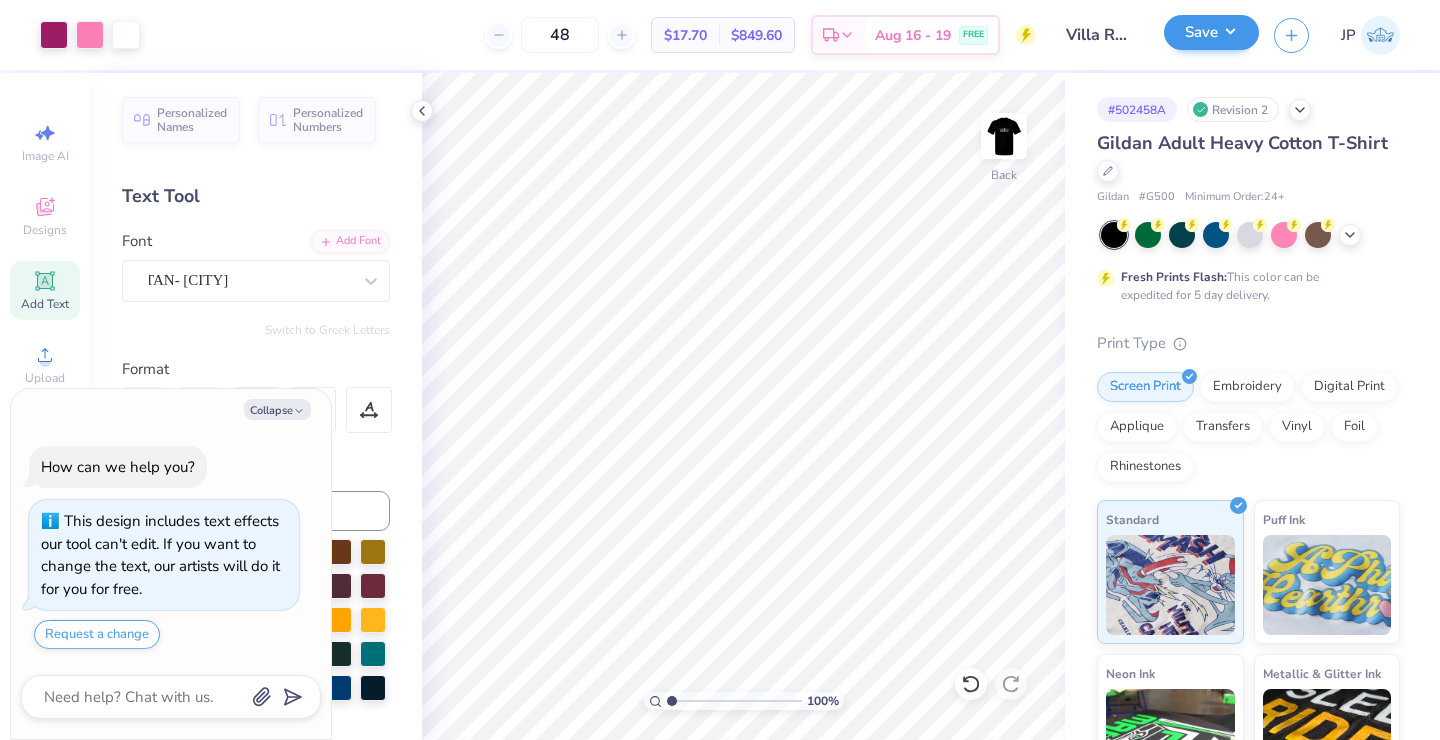 type on "48" 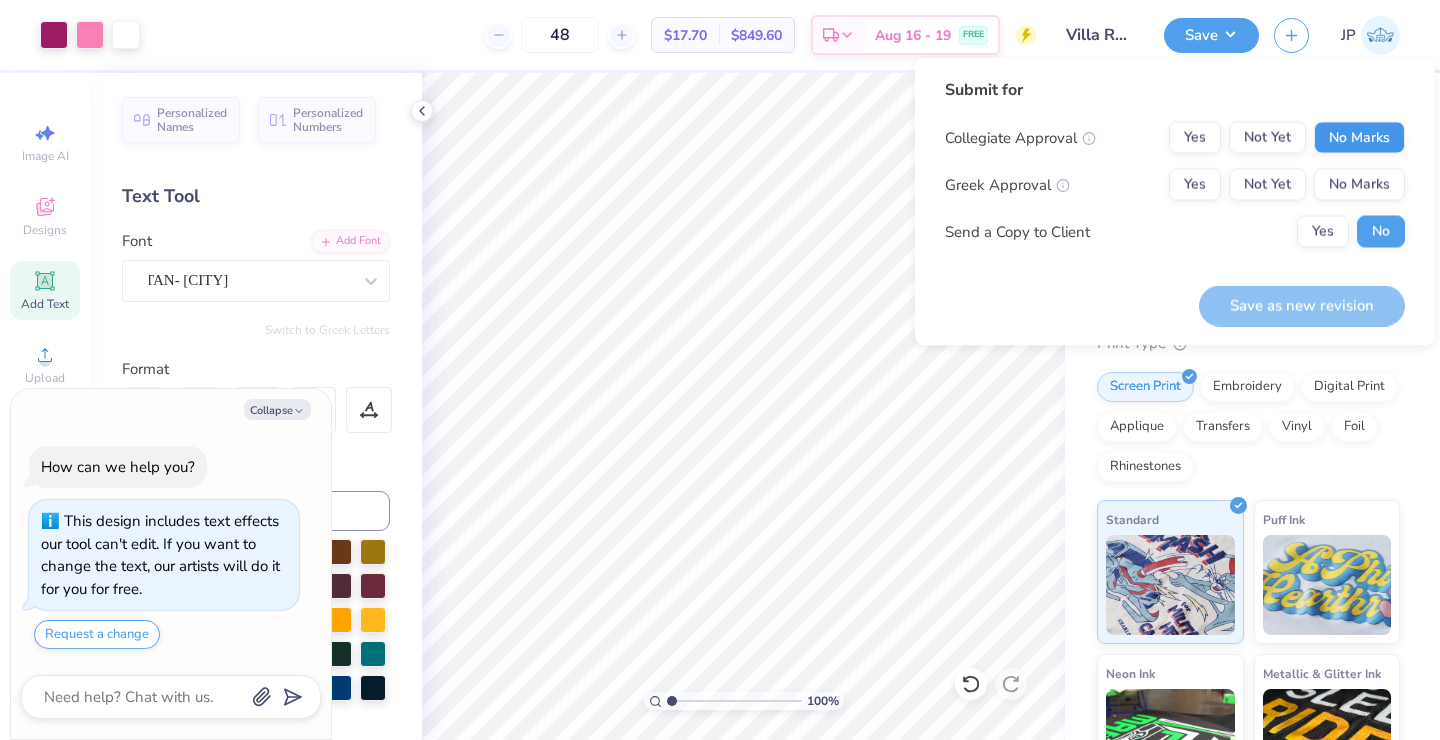 click on "No Marks" at bounding box center (1359, 138) 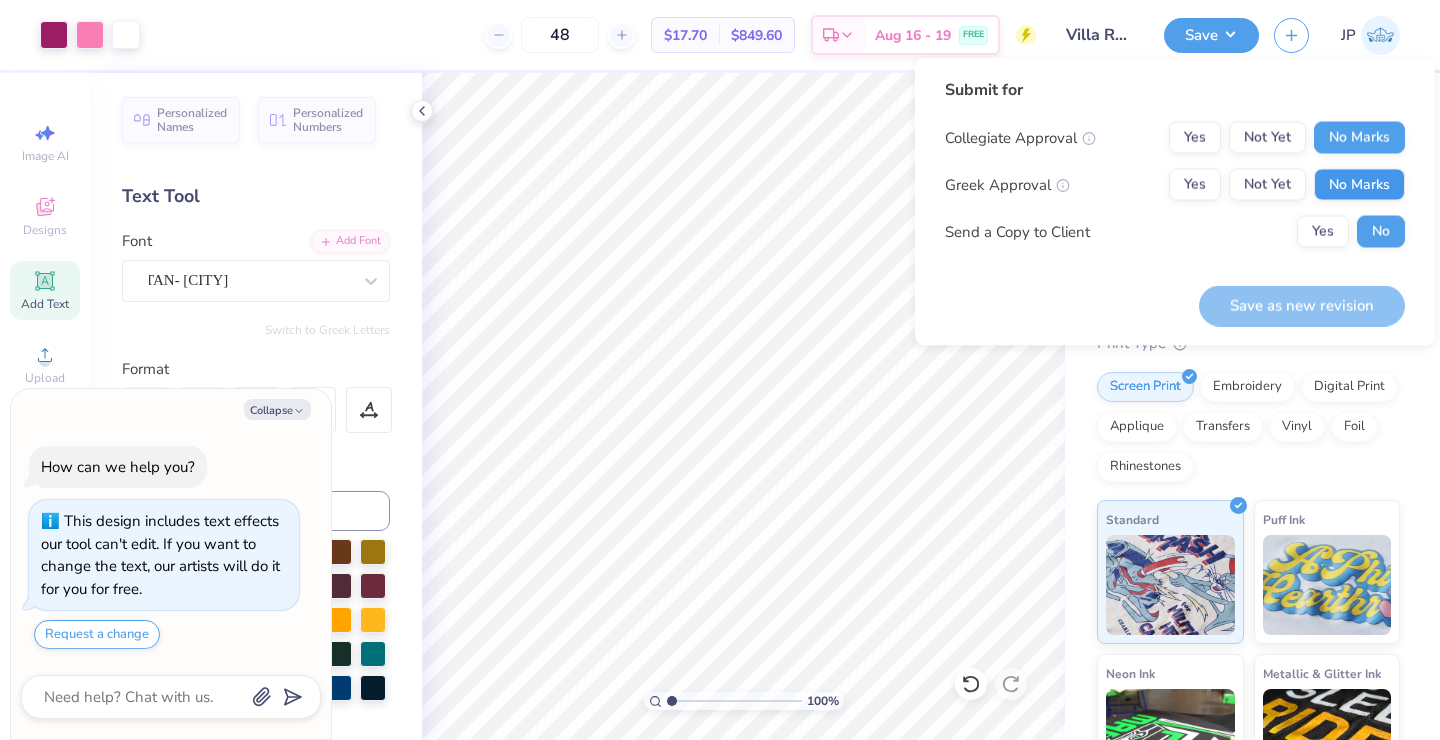 click on "No Marks" at bounding box center [1359, 185] 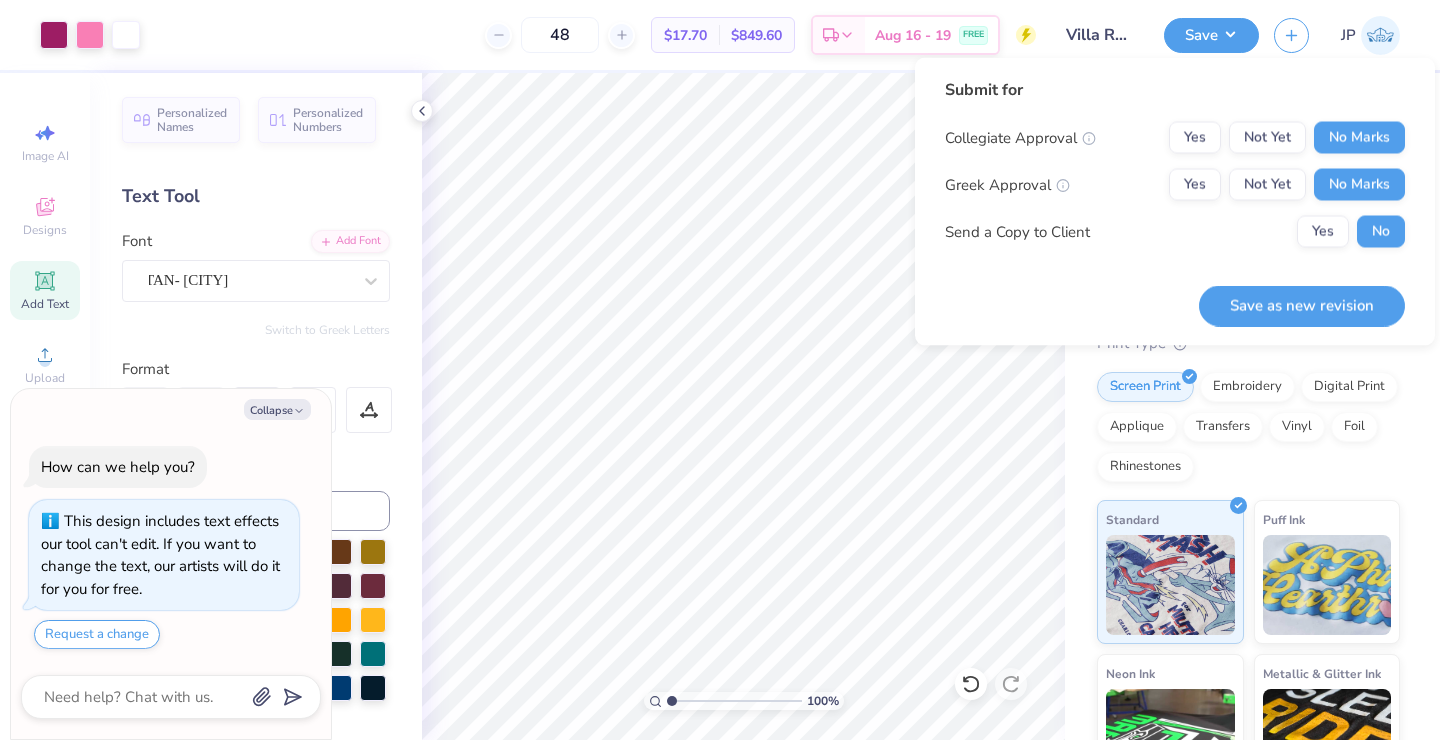 click on "Submit for Collegiate Approval Yes Not Yet No Marks Greek Approval Yes Not Yet No Marks Send a Copy to Client Yes No" at bounding box center [1175, 170] 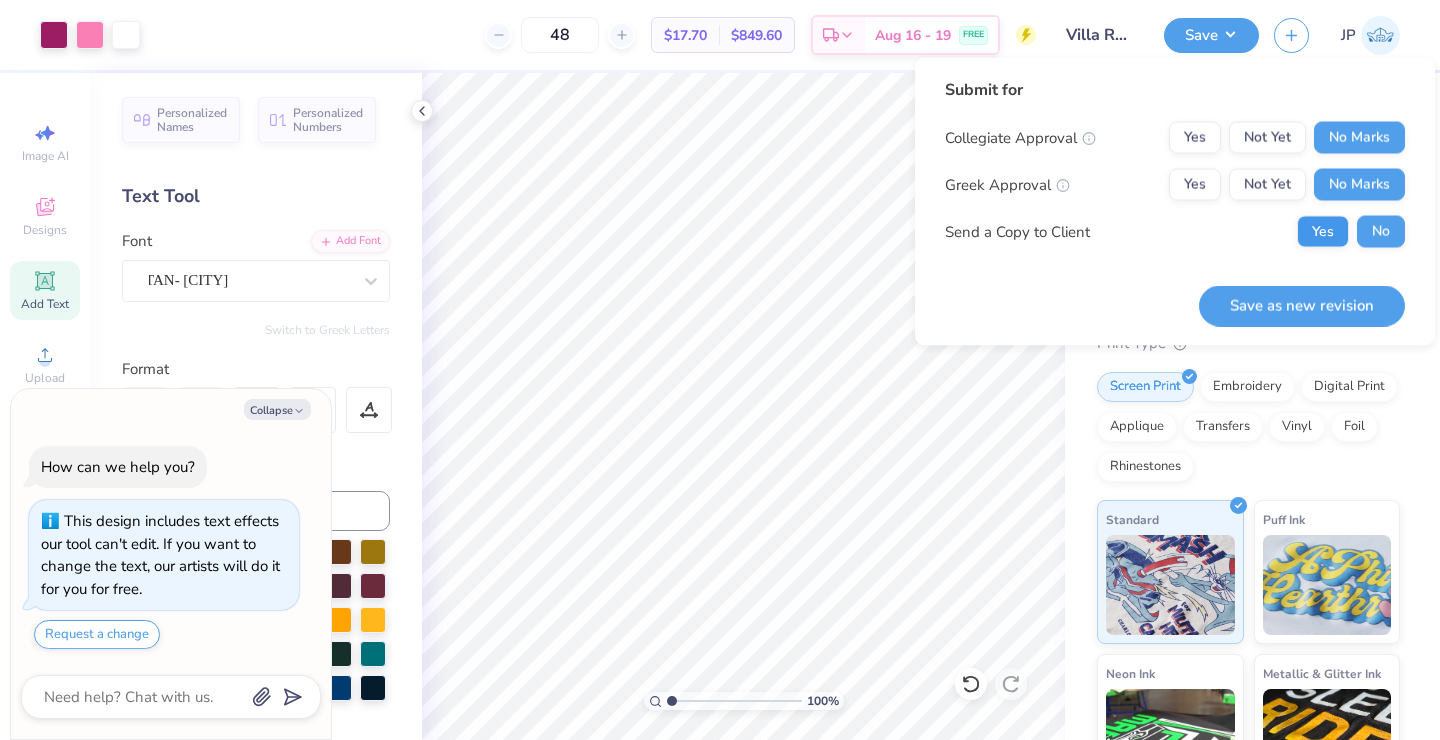 click on "Yes" at bounding box center [1323, 232] 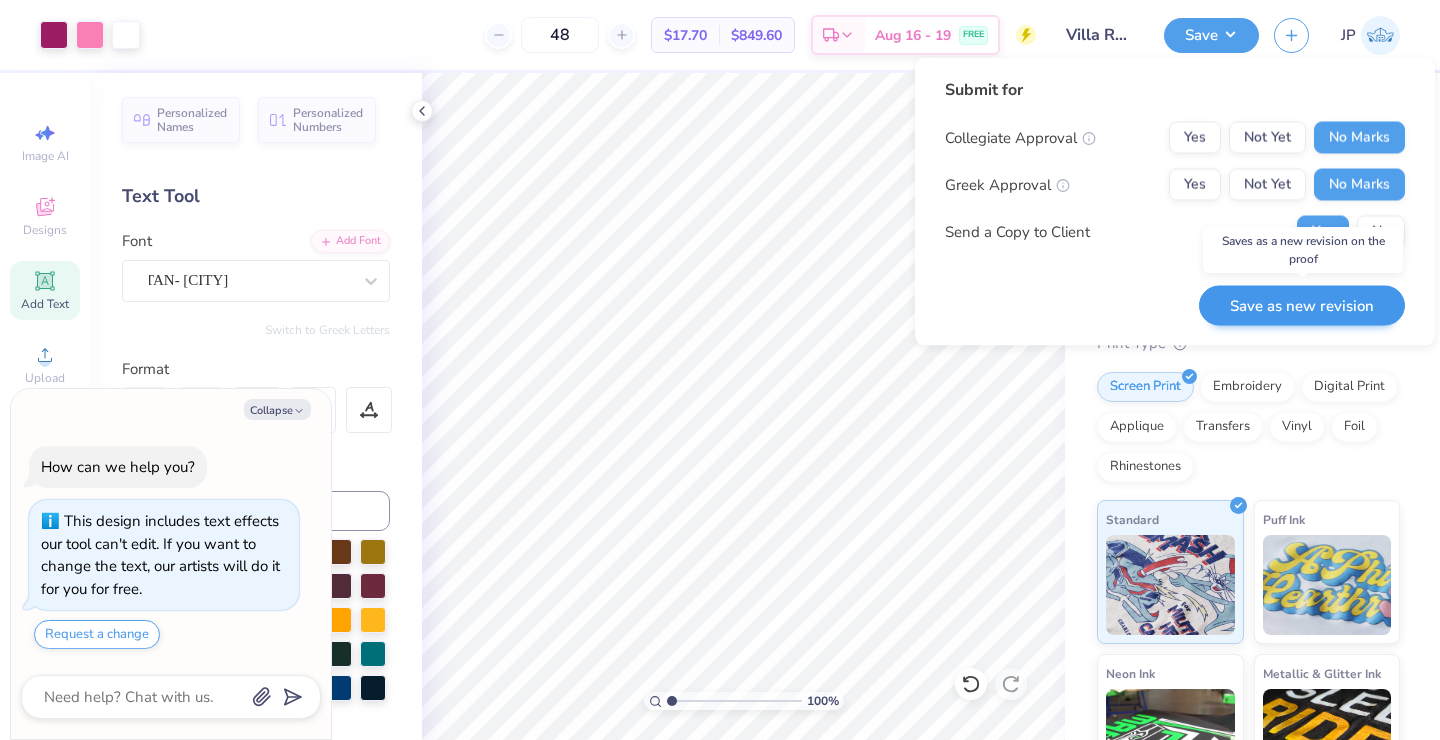 click on "Save as new revision" at bounding box center [1302, 305] 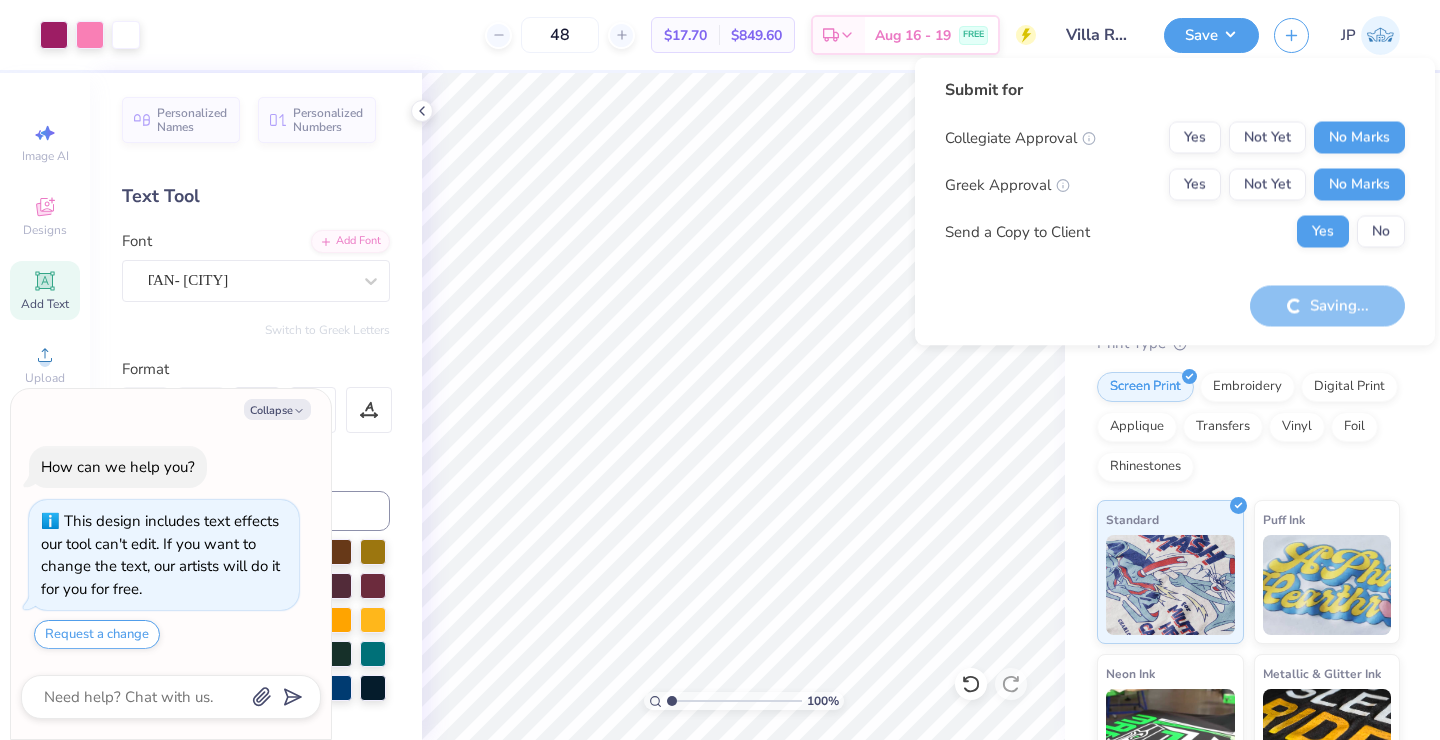type on "x" 